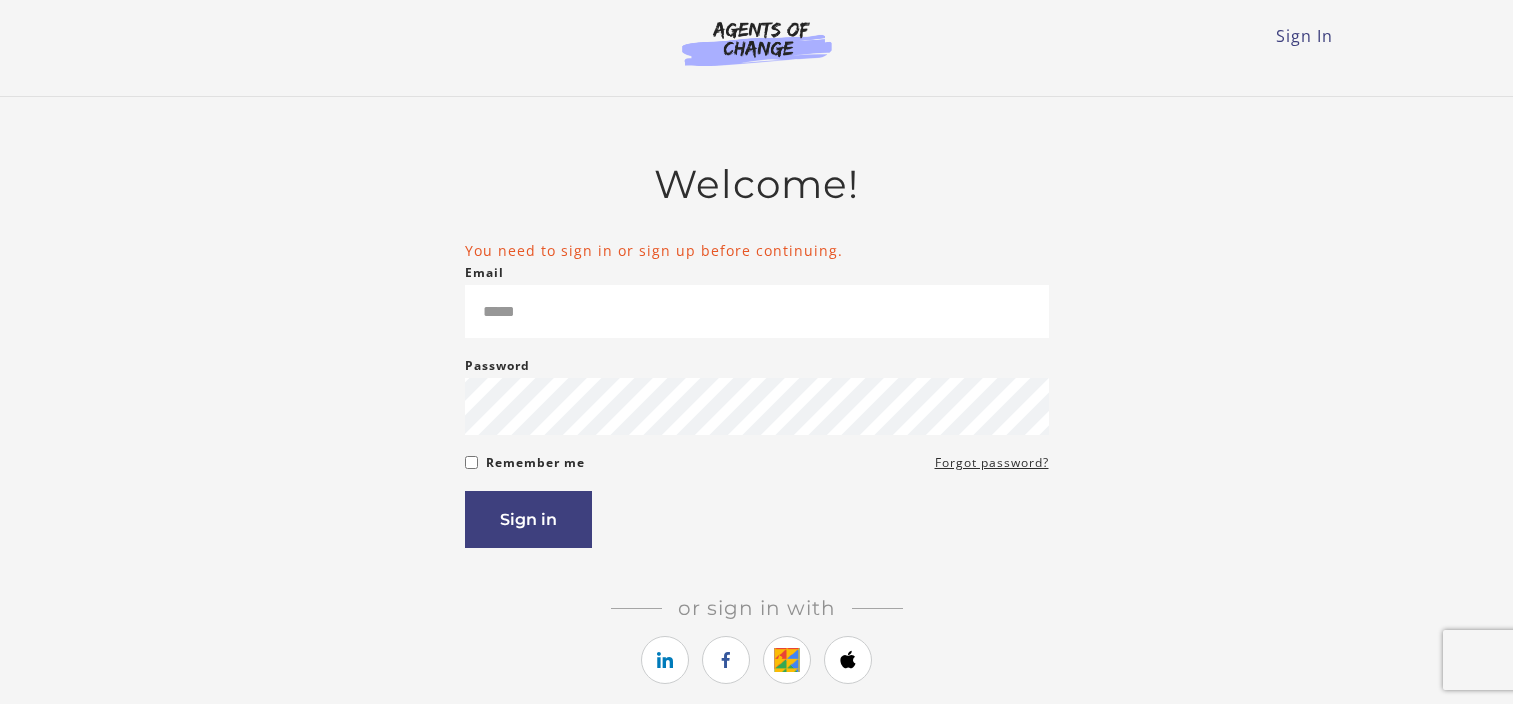 scroll, scrollTop: 0, scrollLeft: 0, axis: both 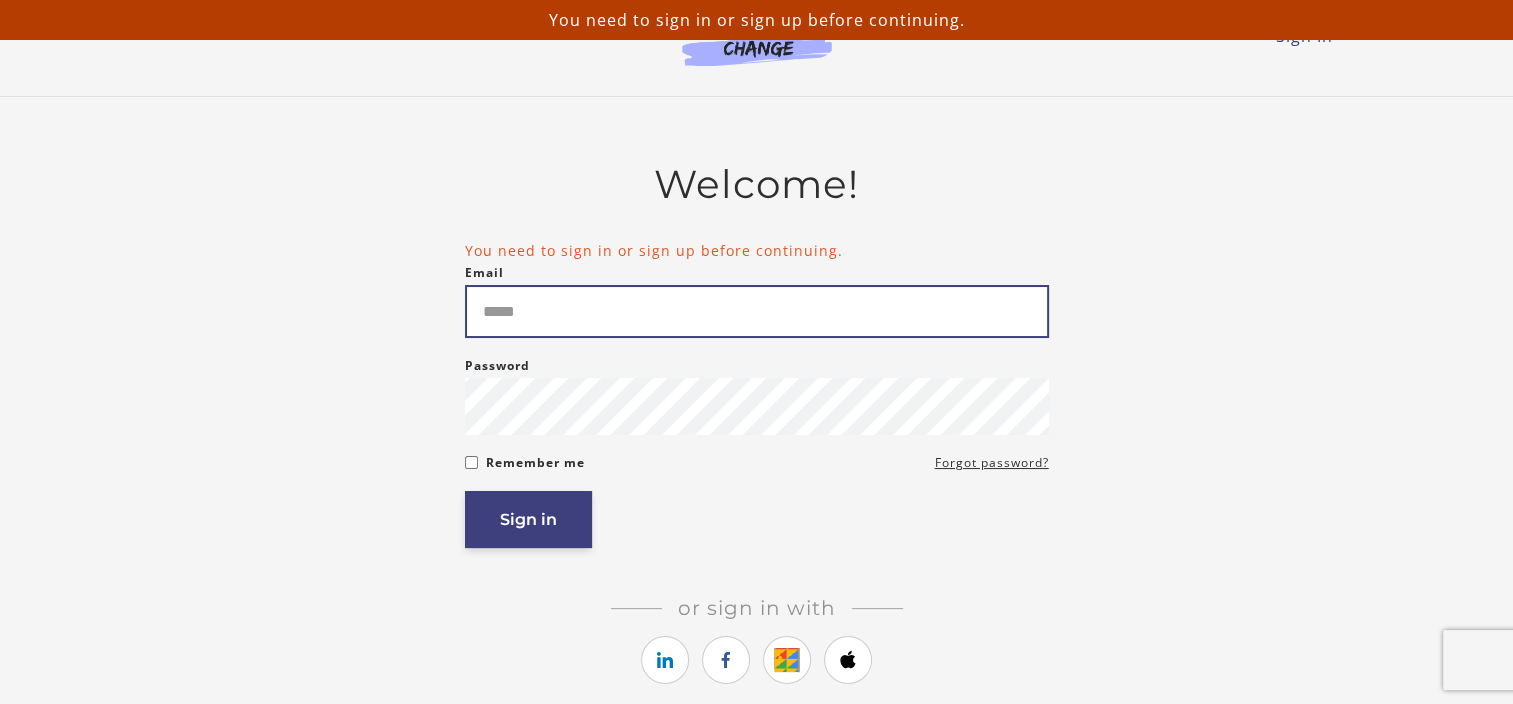 type on "**********" 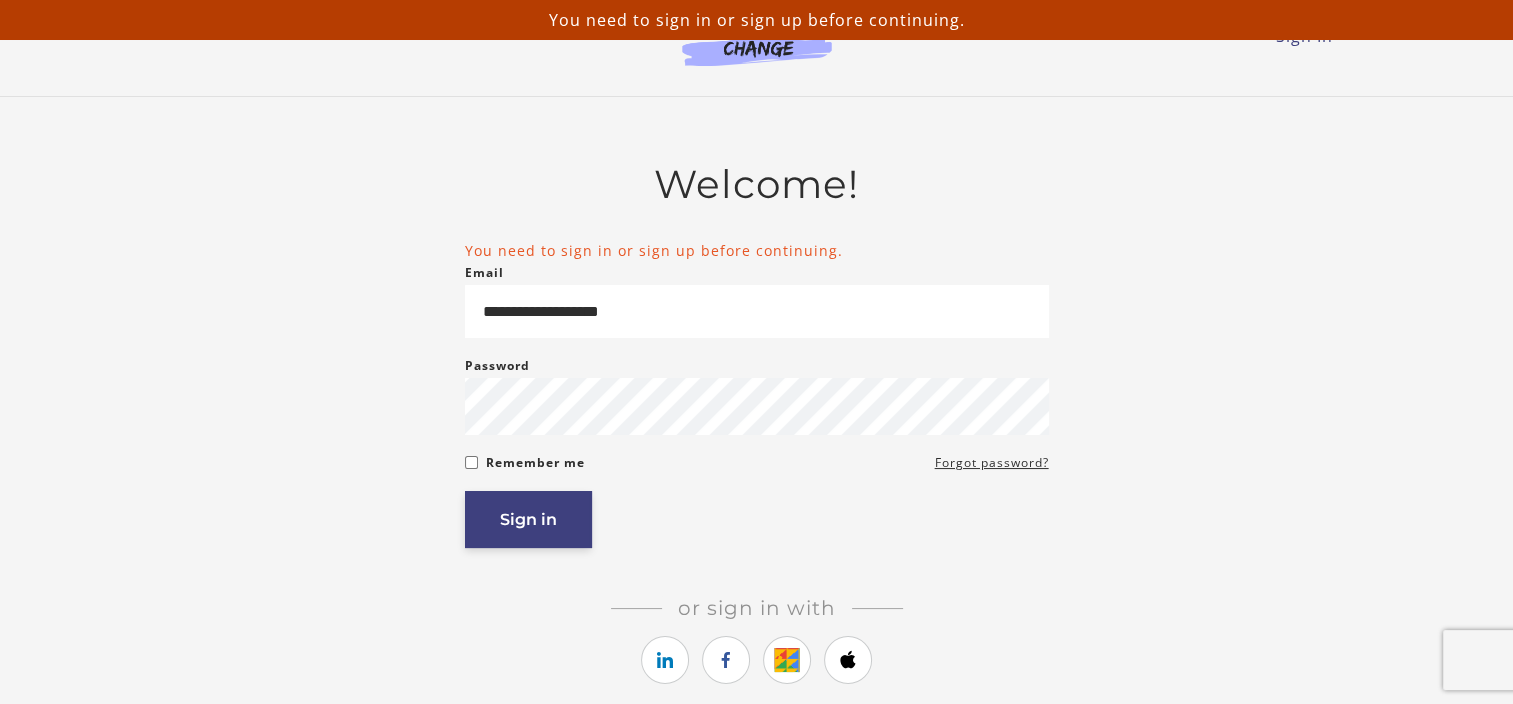 click on "Sign in" at bounding box center [528, 519] 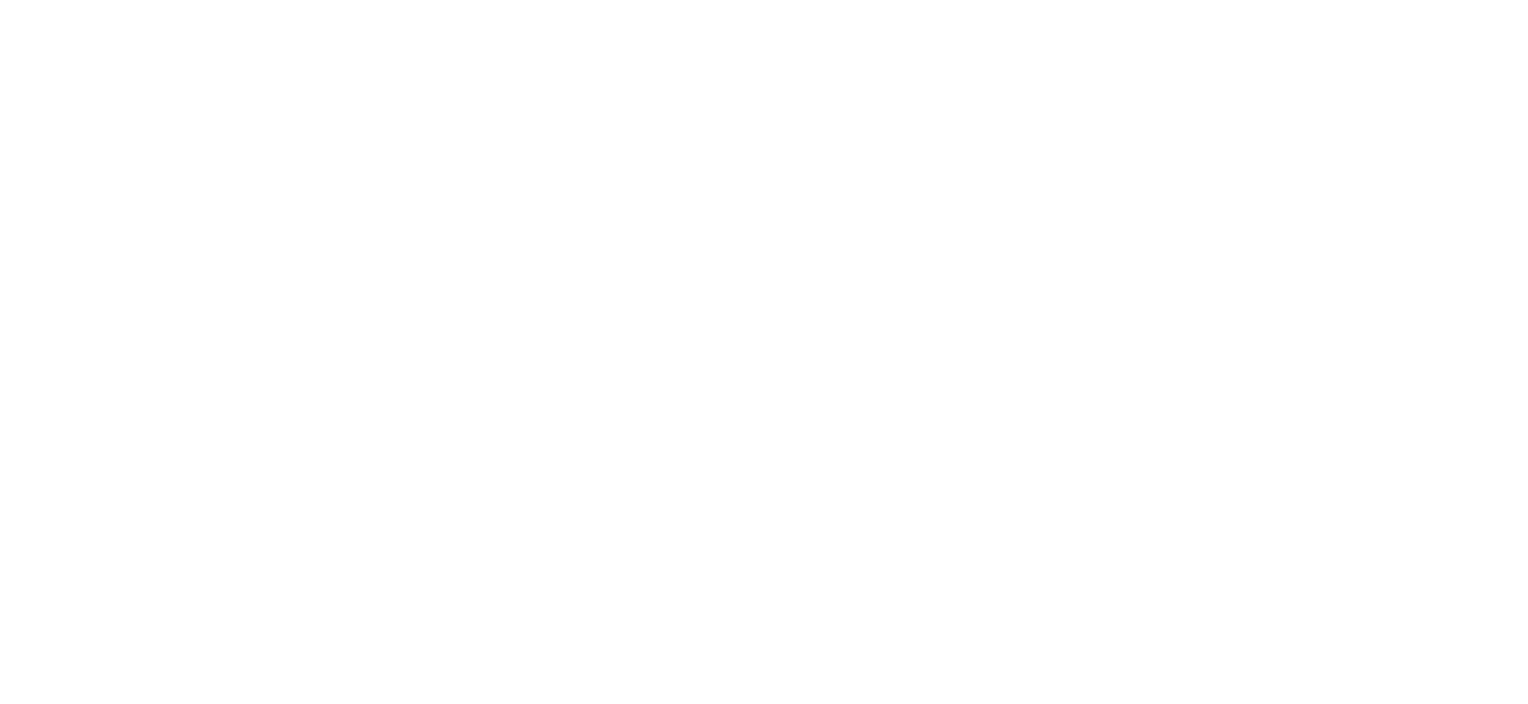 scroll, scrollTop: 0, scrollLeft: 0, axis: both 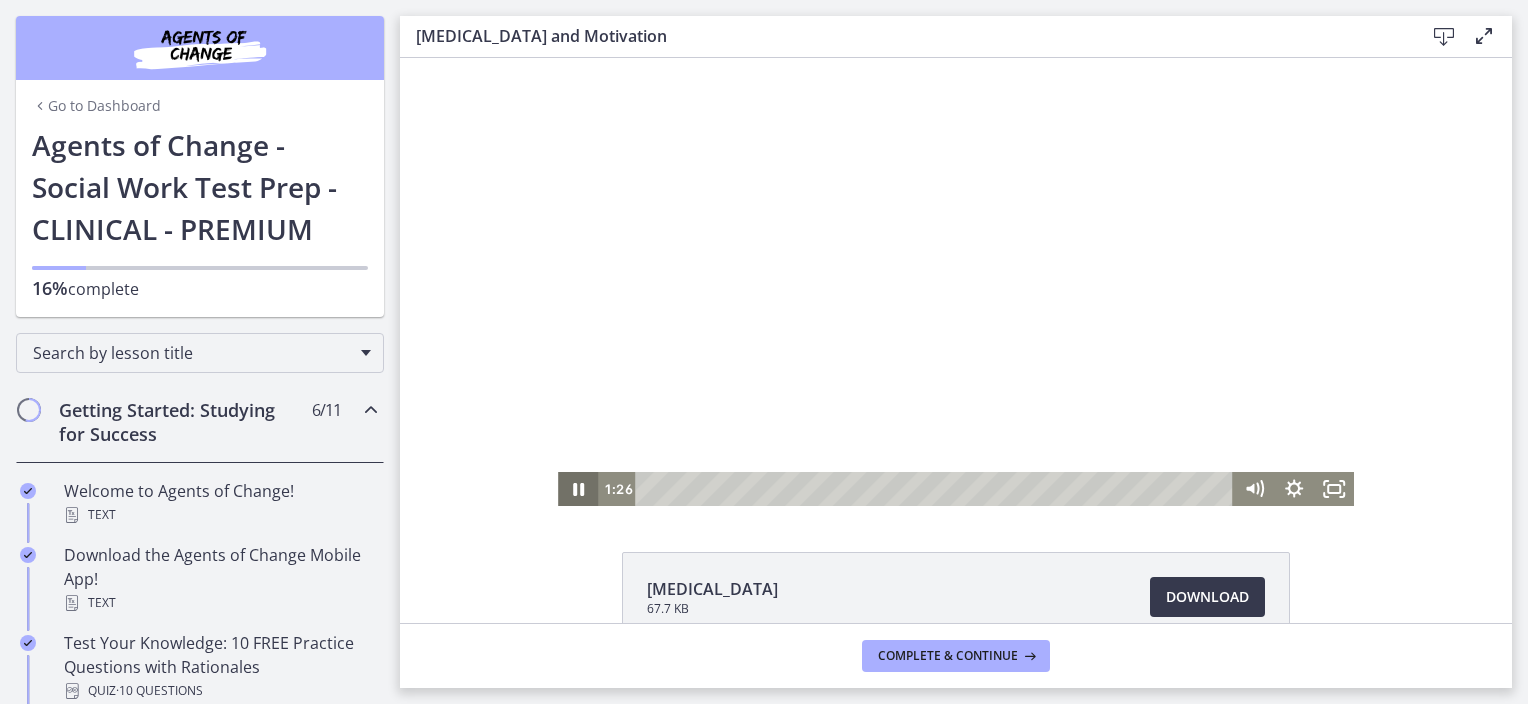 click 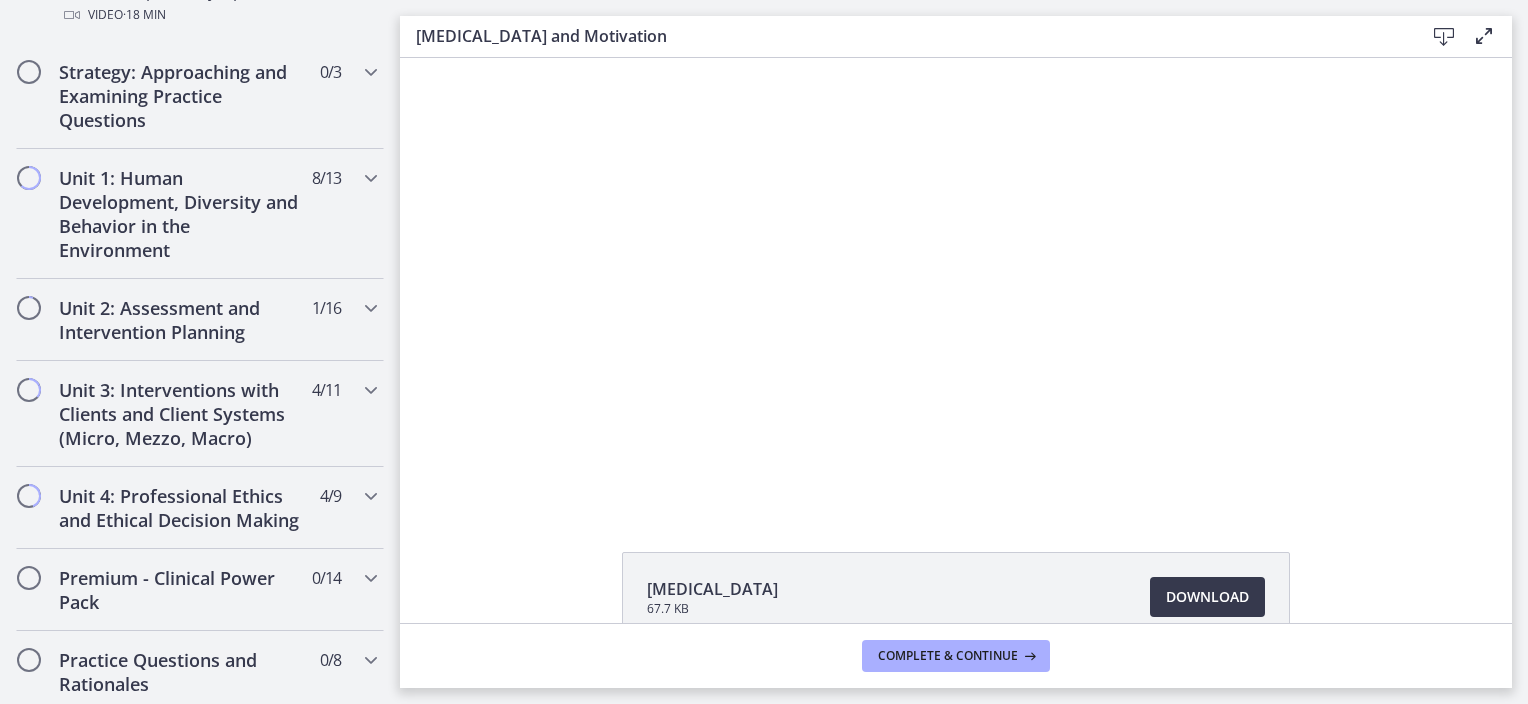 scroll, scrollTop: 1216, scrollLeft: 0, axis: vertical 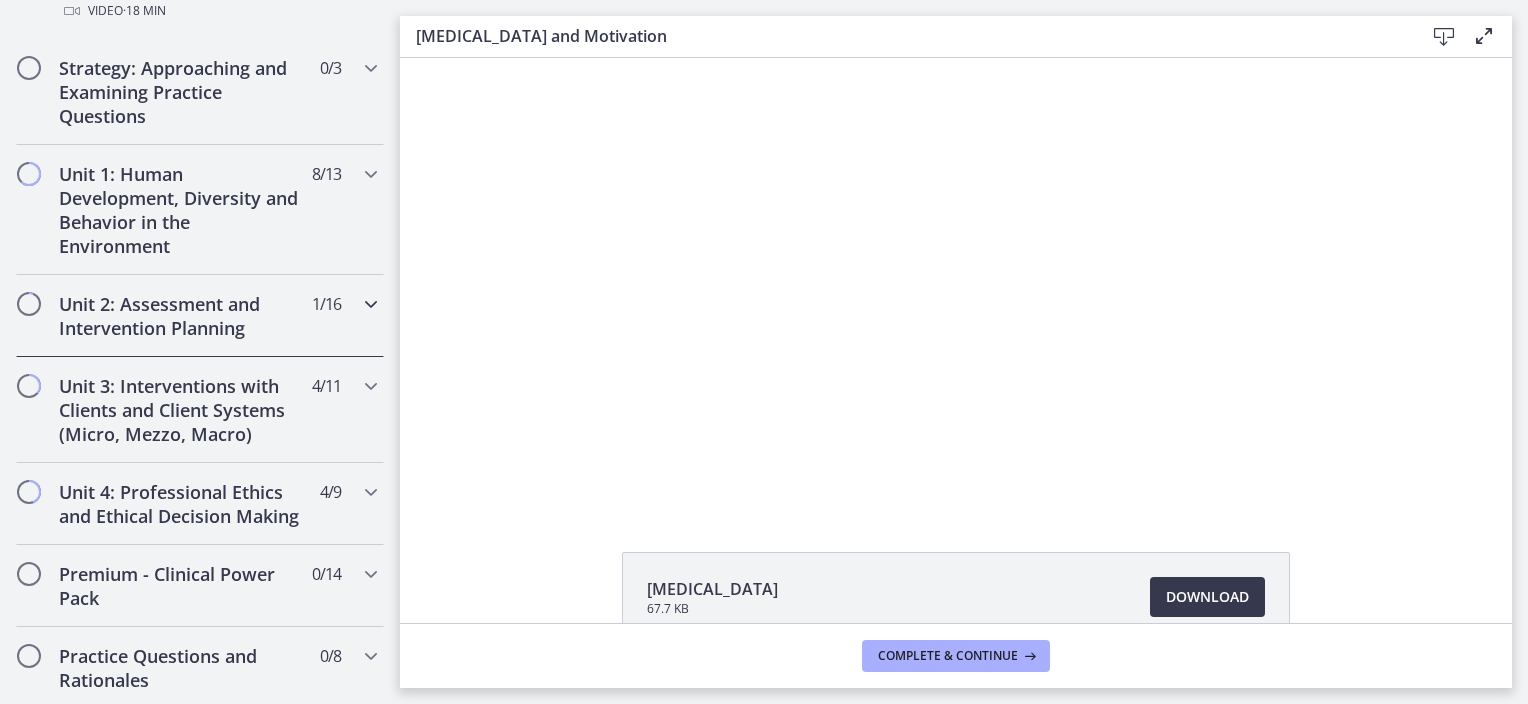 click on "Unit 2: Assessment and Intervention Planning
1  /  16
Completed" at bounding box center [200, 316] 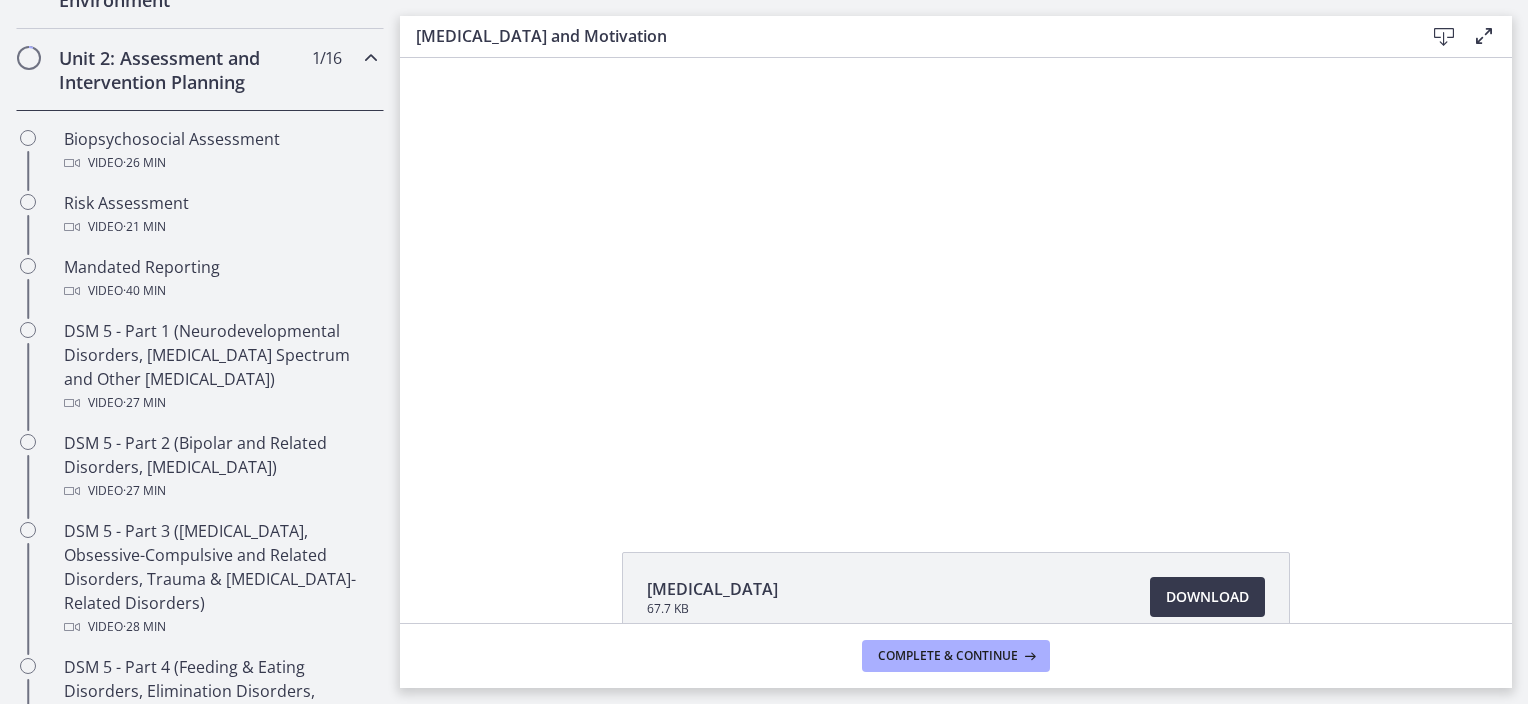 scroll, scrollTop: 640, scrollLeft: 0, axis: vertical 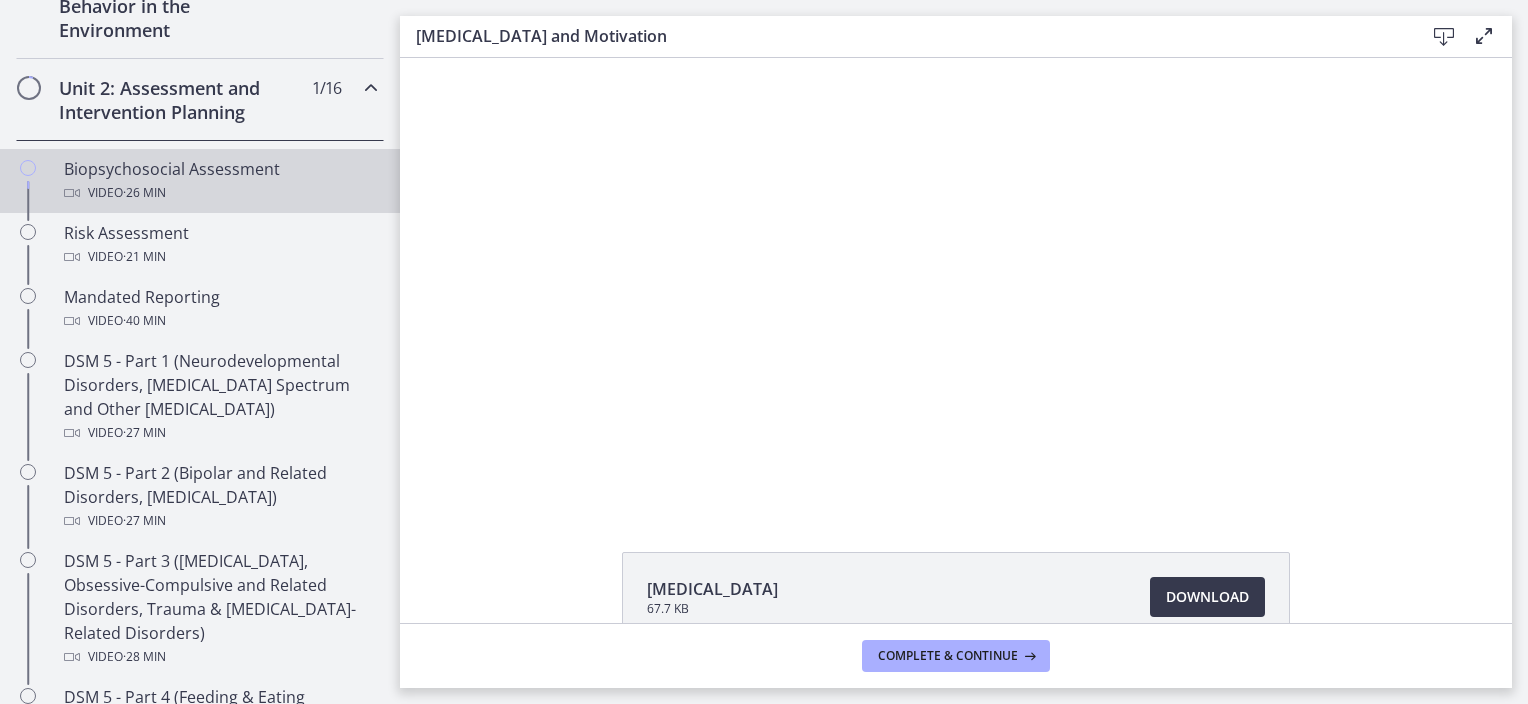 click on "Biopsychosocial Assessment
Video
·  26 min" at bounding box center (220, 181) 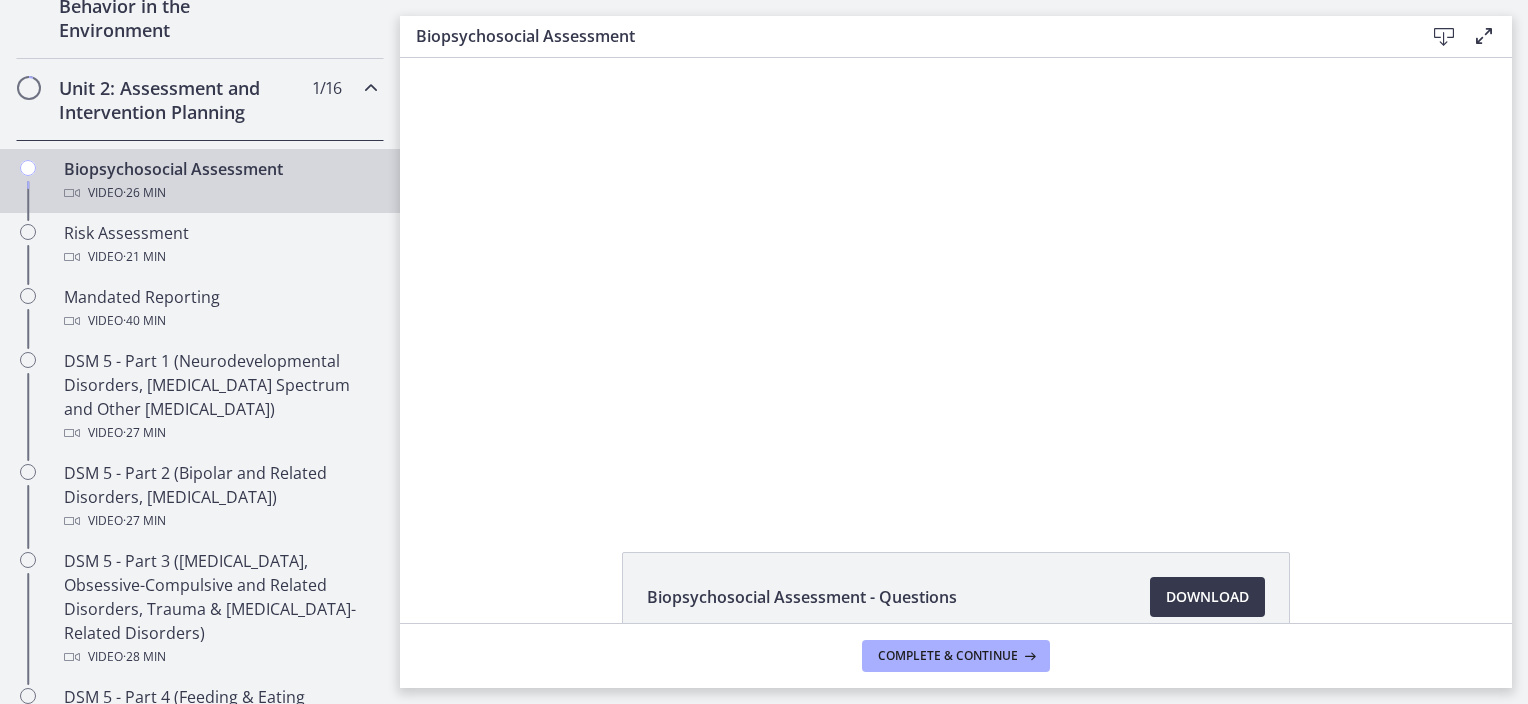 scroll, scrollTop: 0, scrollLeft: 0, axis: both 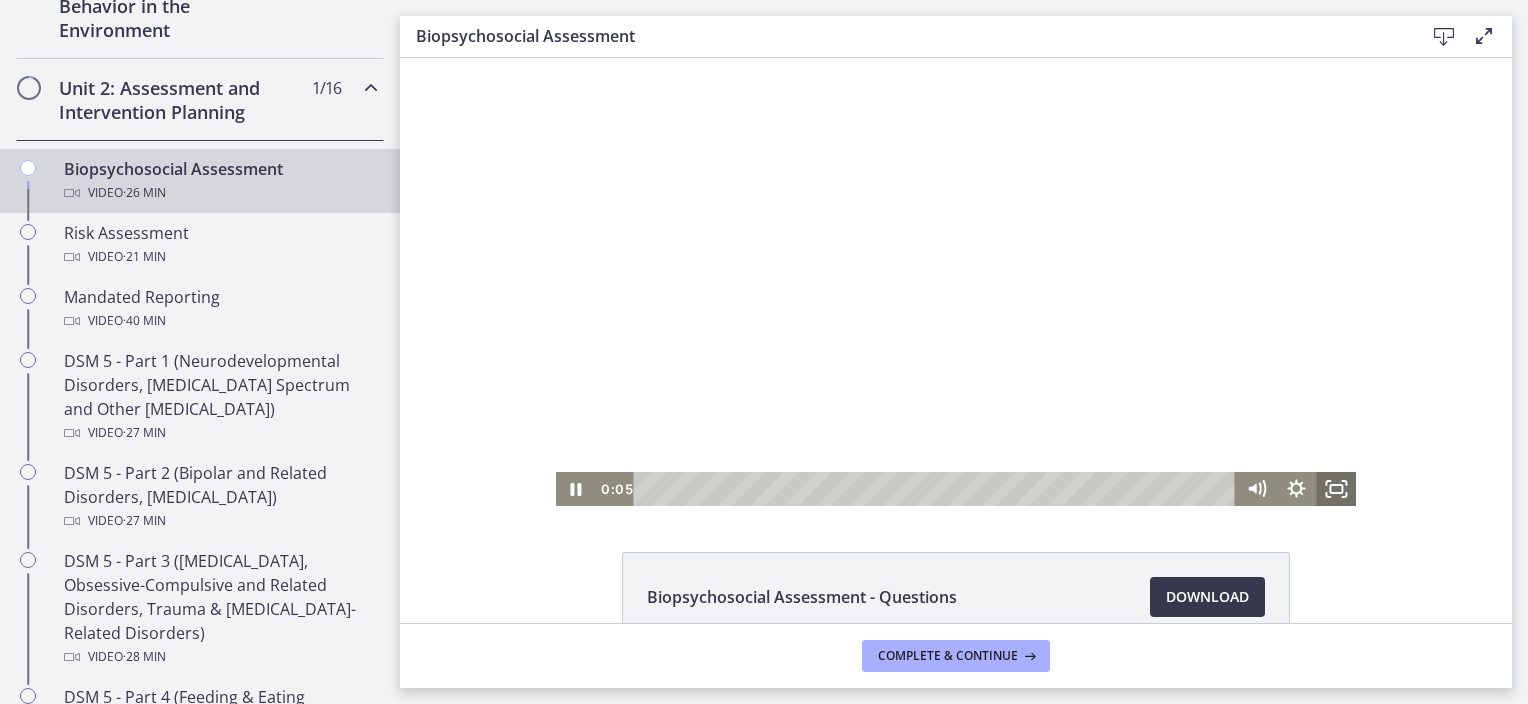 drag, startPoint x: 1330, startPoint y: 489, endPoint x: 1733, endPoint y: 654, distance: 435.46985 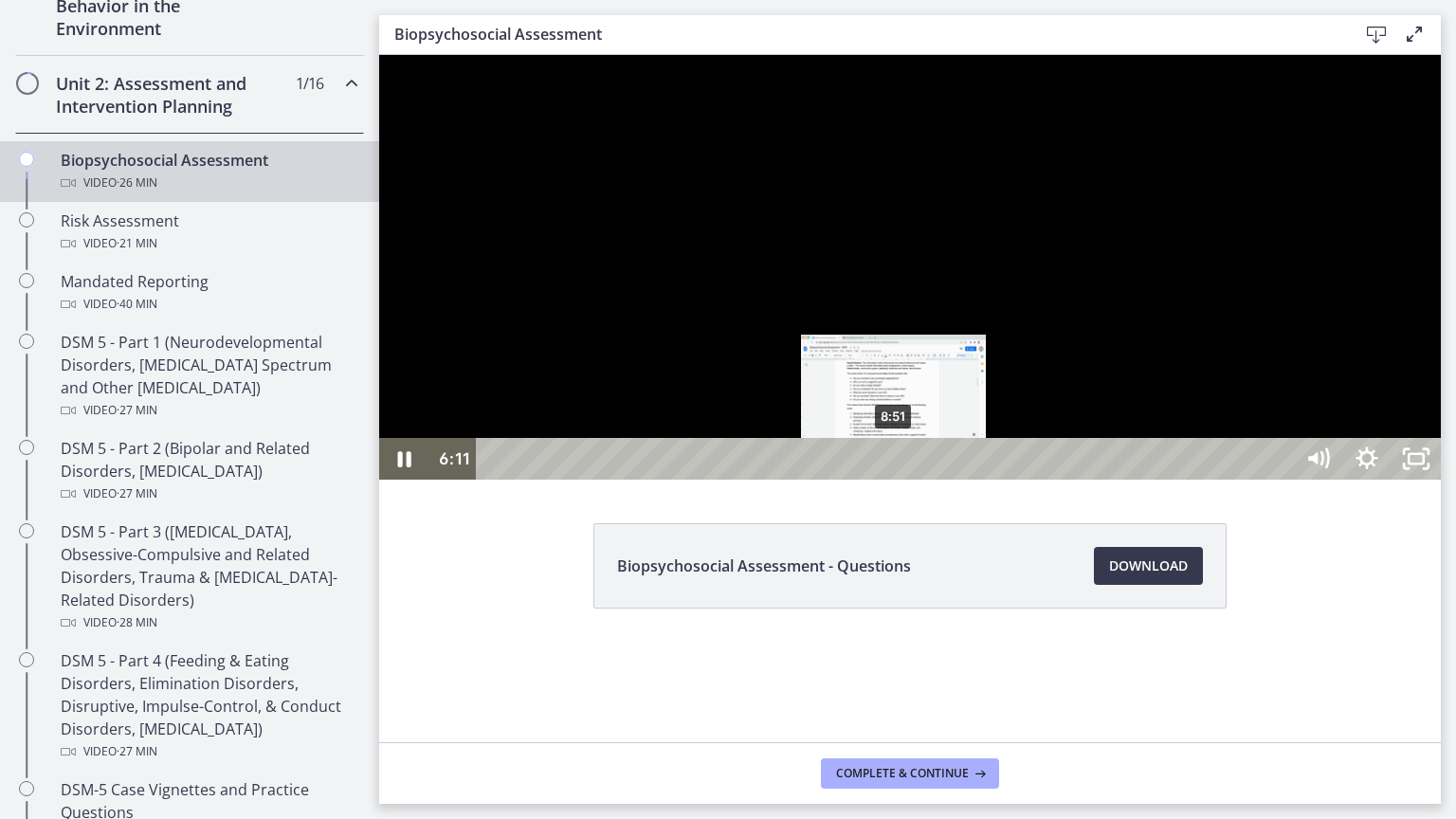 click on "8:51" at bounding box center [887, 459] 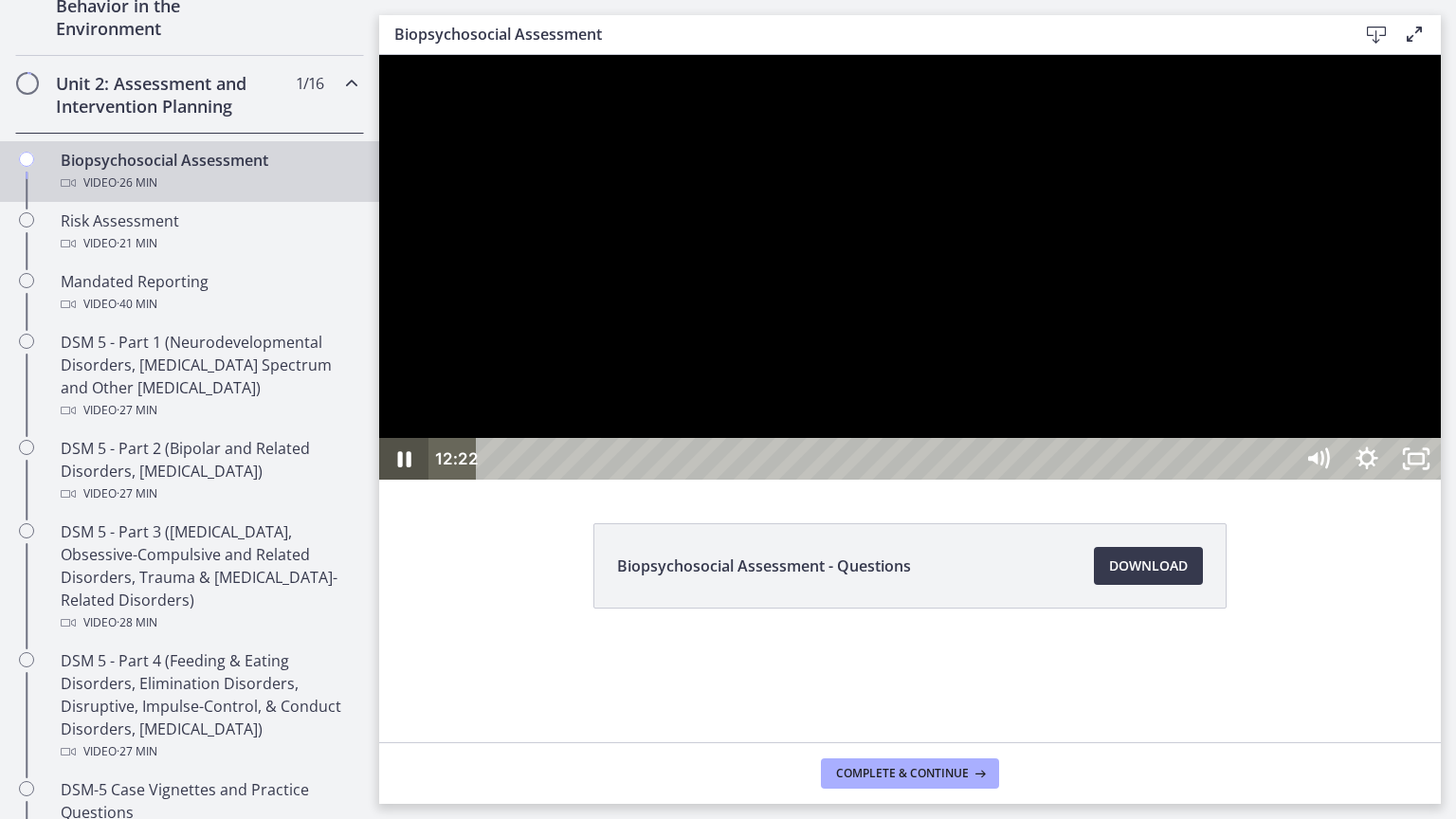 click 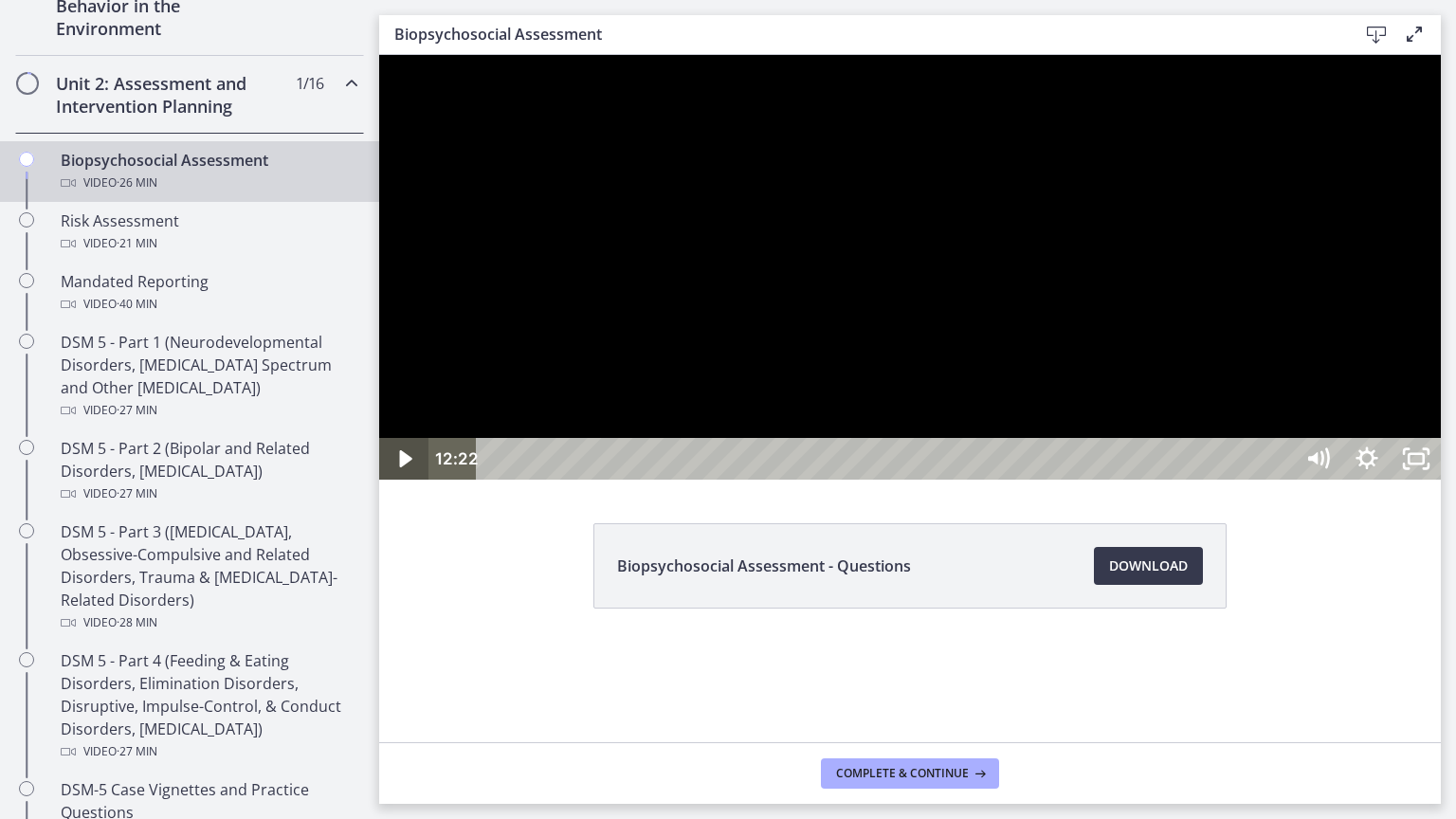 click 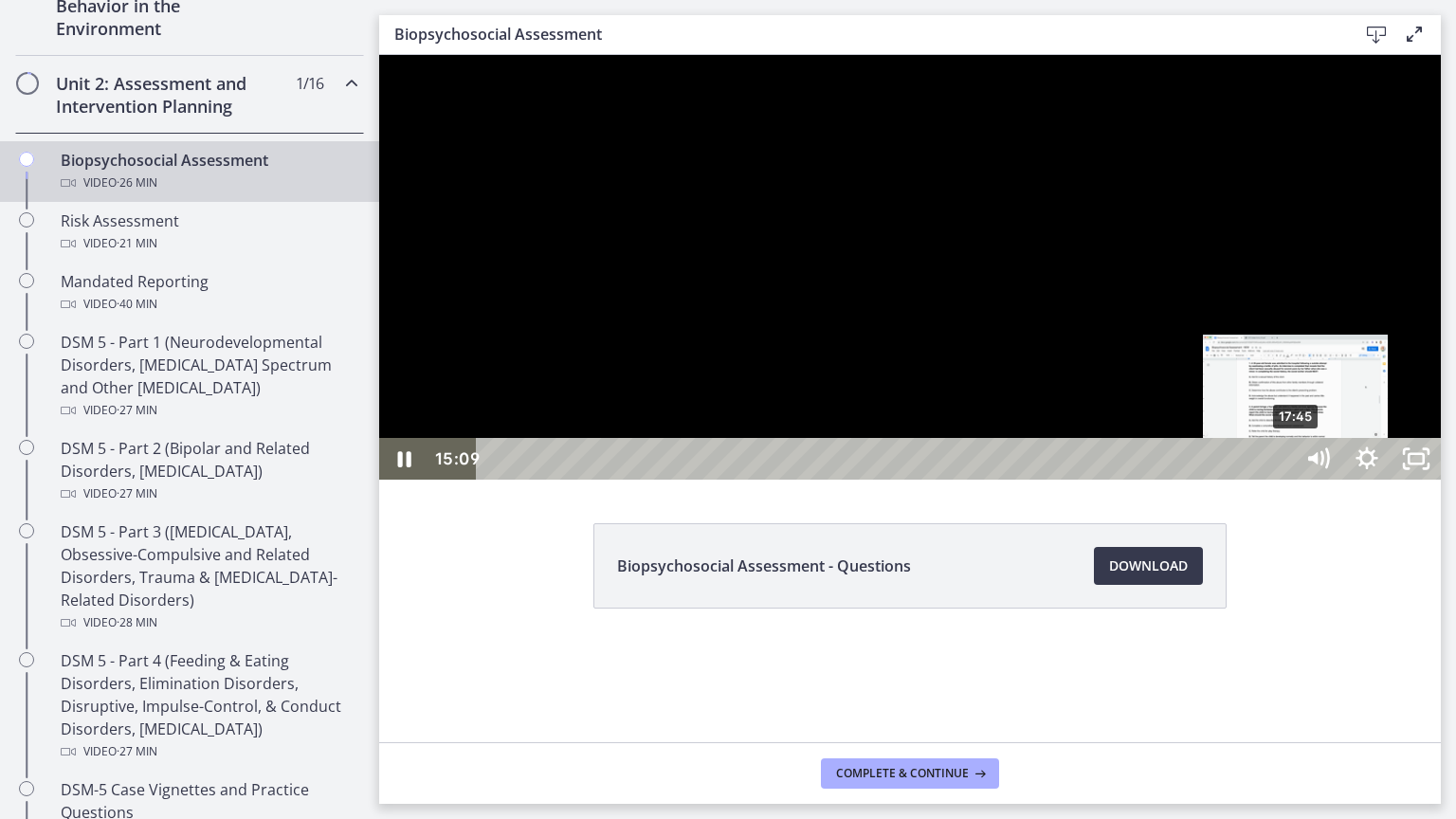 click on "17:45" at bounding box center [887, 459] 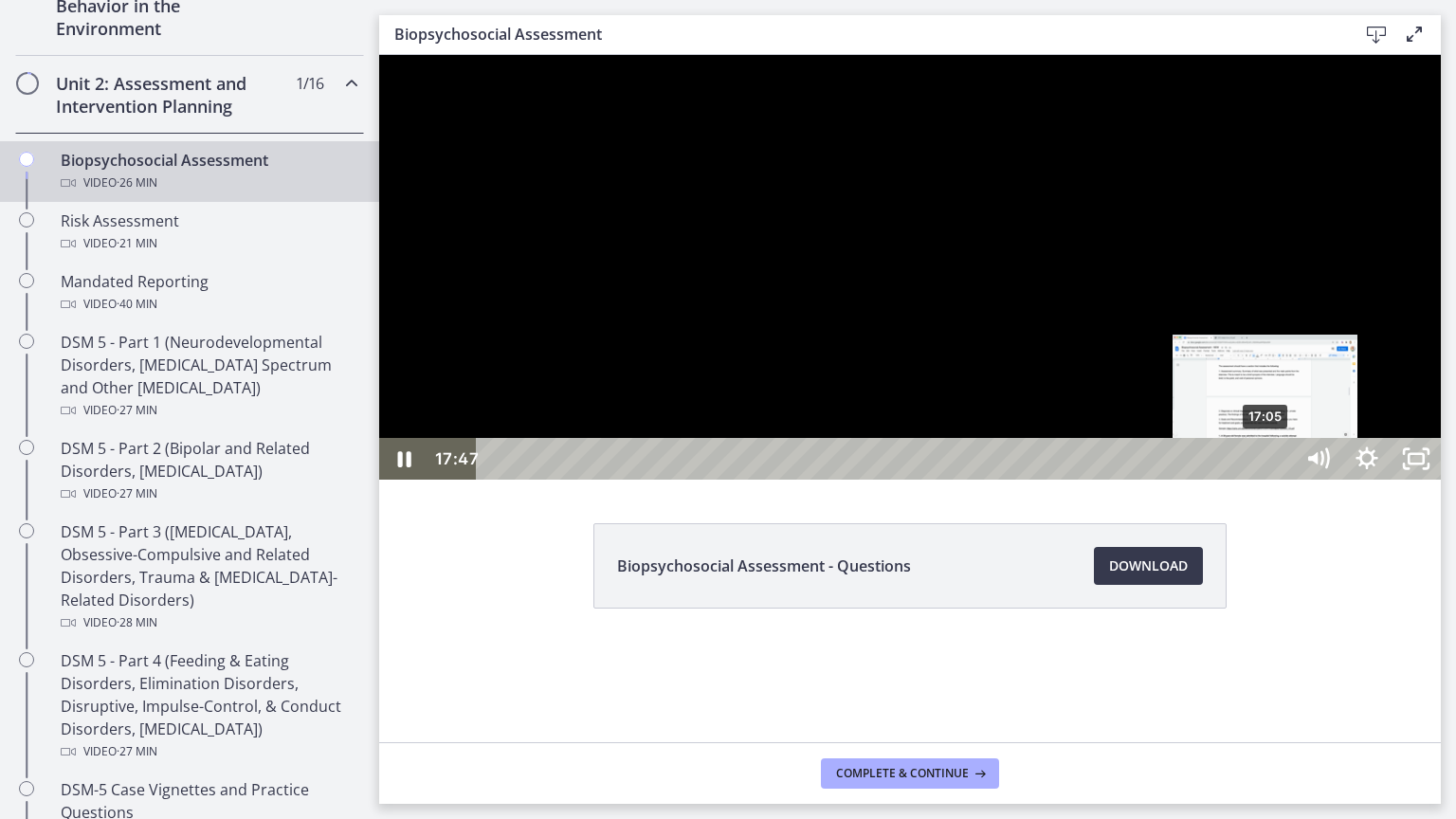 click on "17:05" at bounding box center [887, 459] 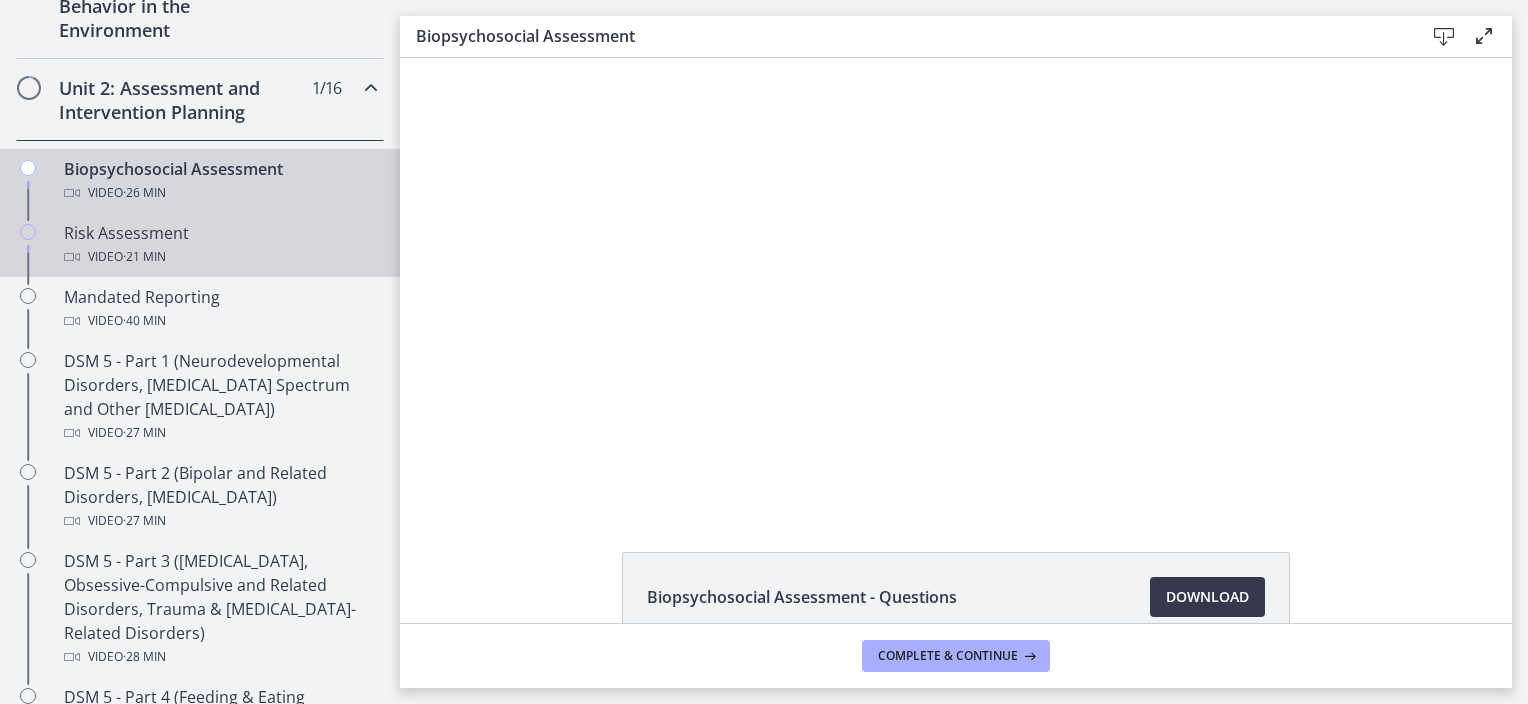 click on "Risk Assessment
Video
·  21 min" at bounding box center [220, 245] 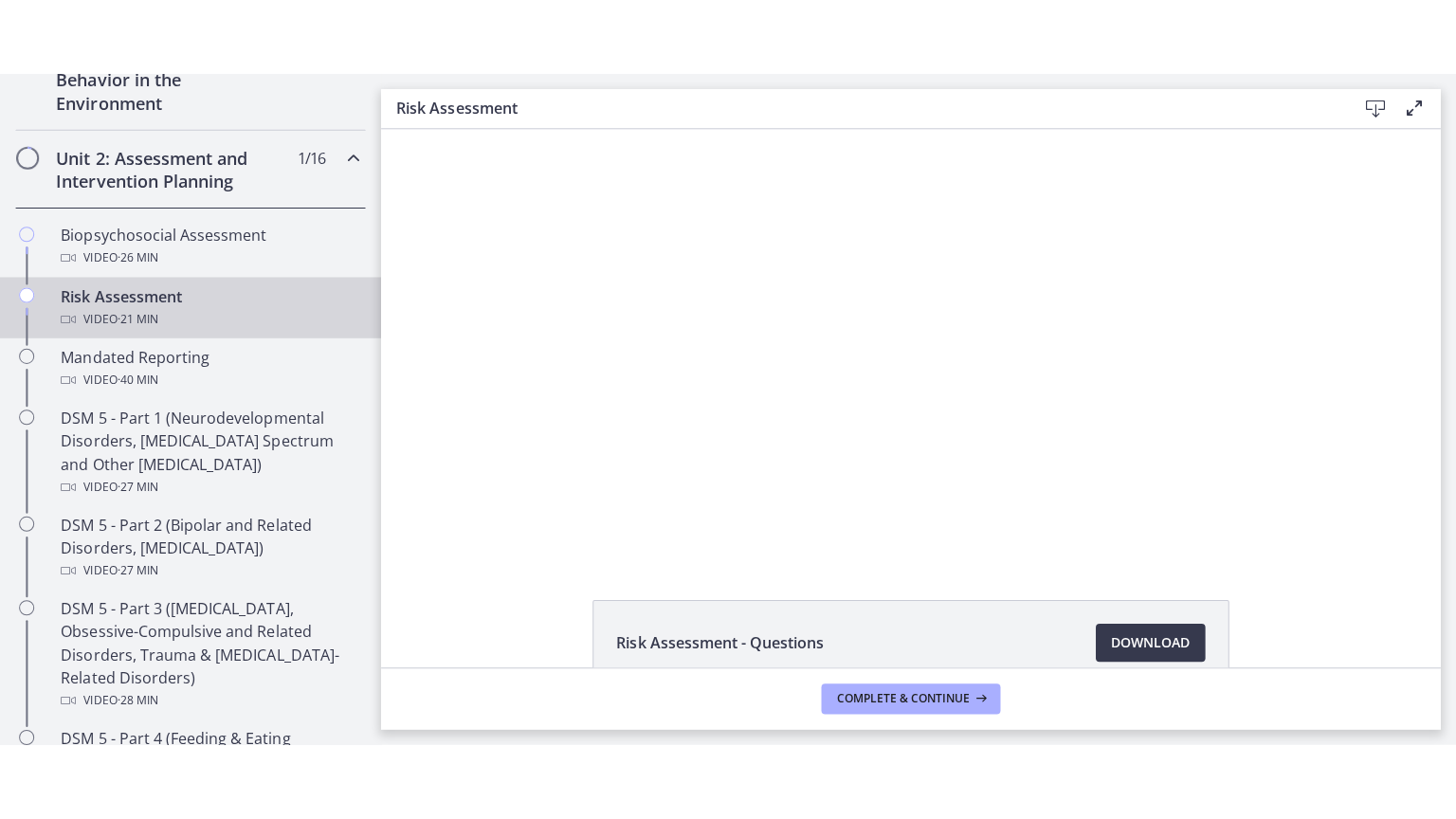 scroll, scrollTop: 0, scrollLeft: 0, axis: both 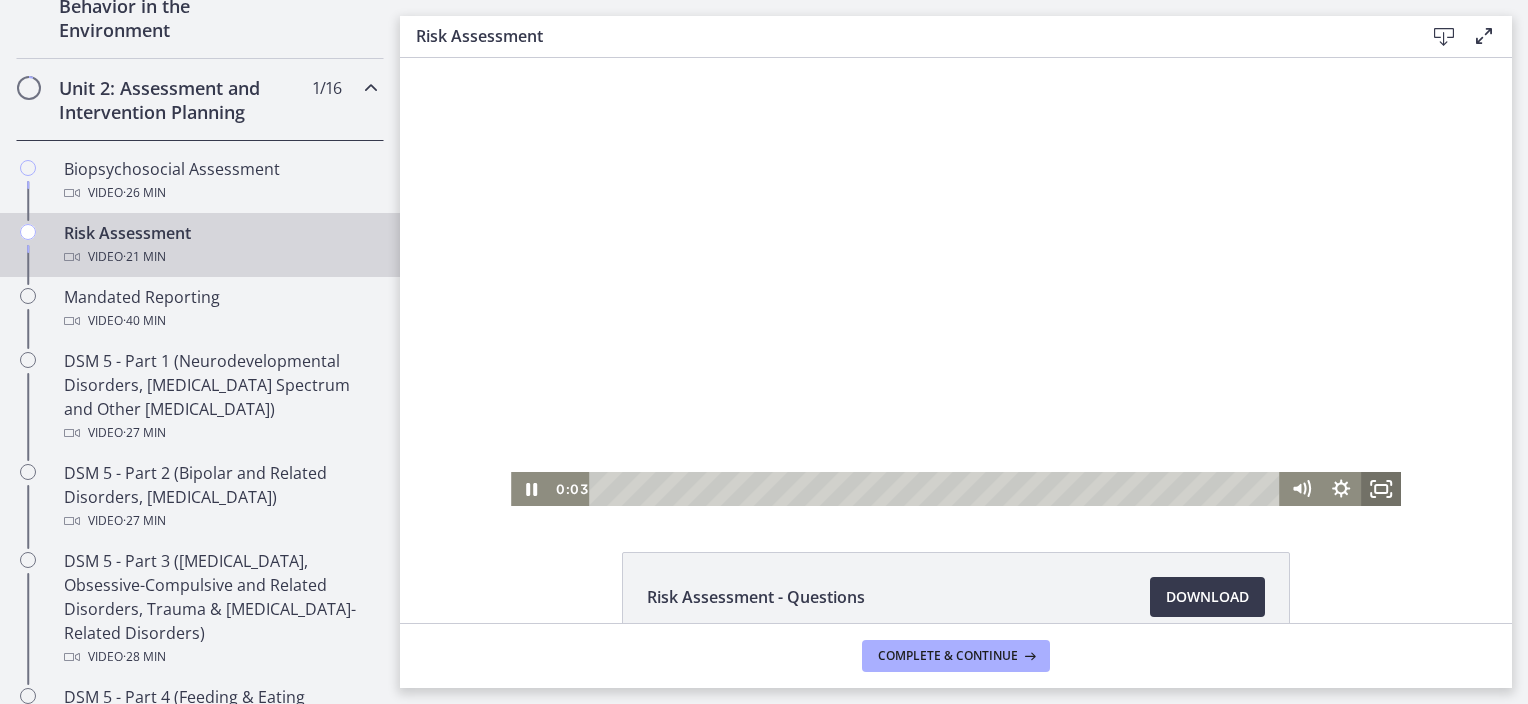 click 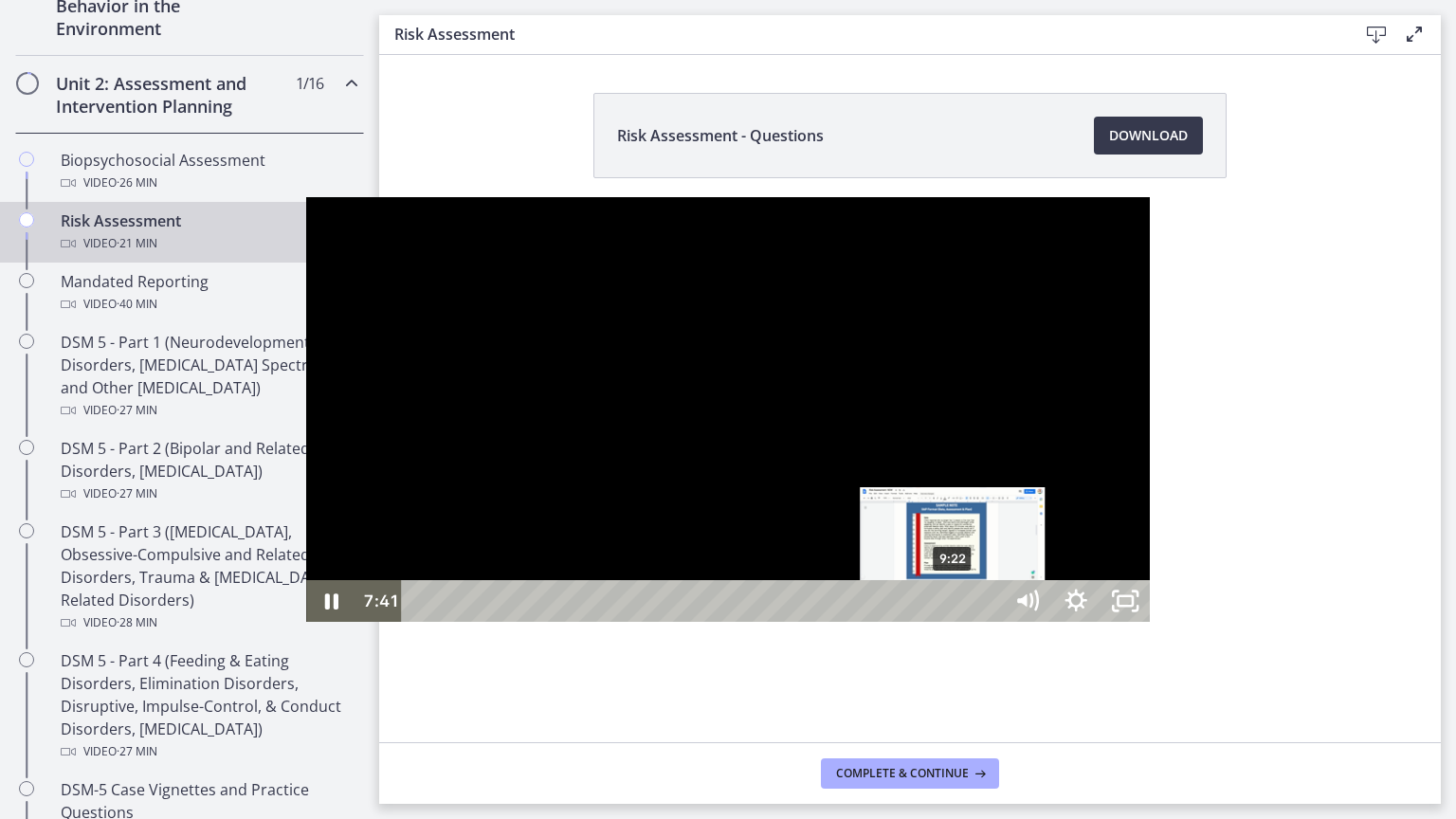 click on "9:22" at bounding box center (704, 601) 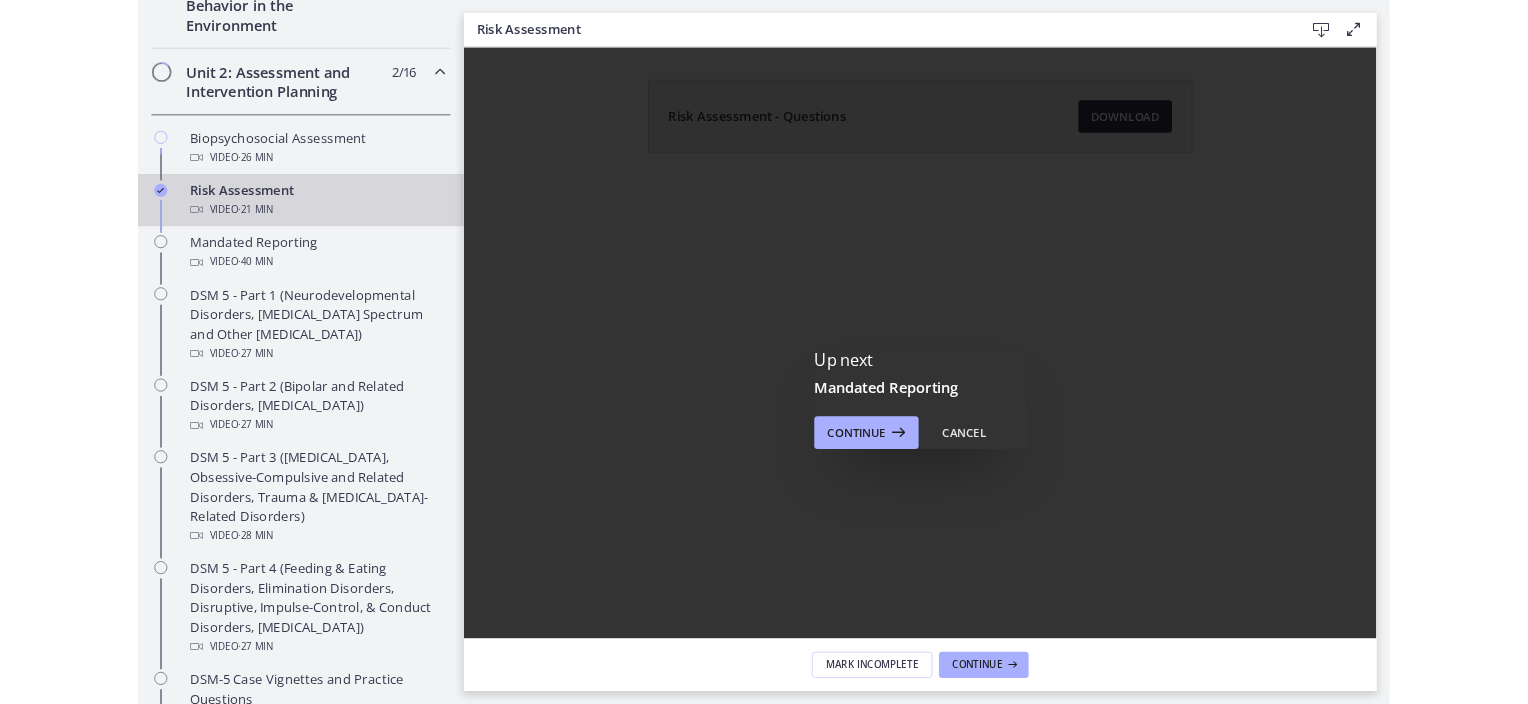scroll, scrollTop: 0, scrollLeft: 0, axis: both 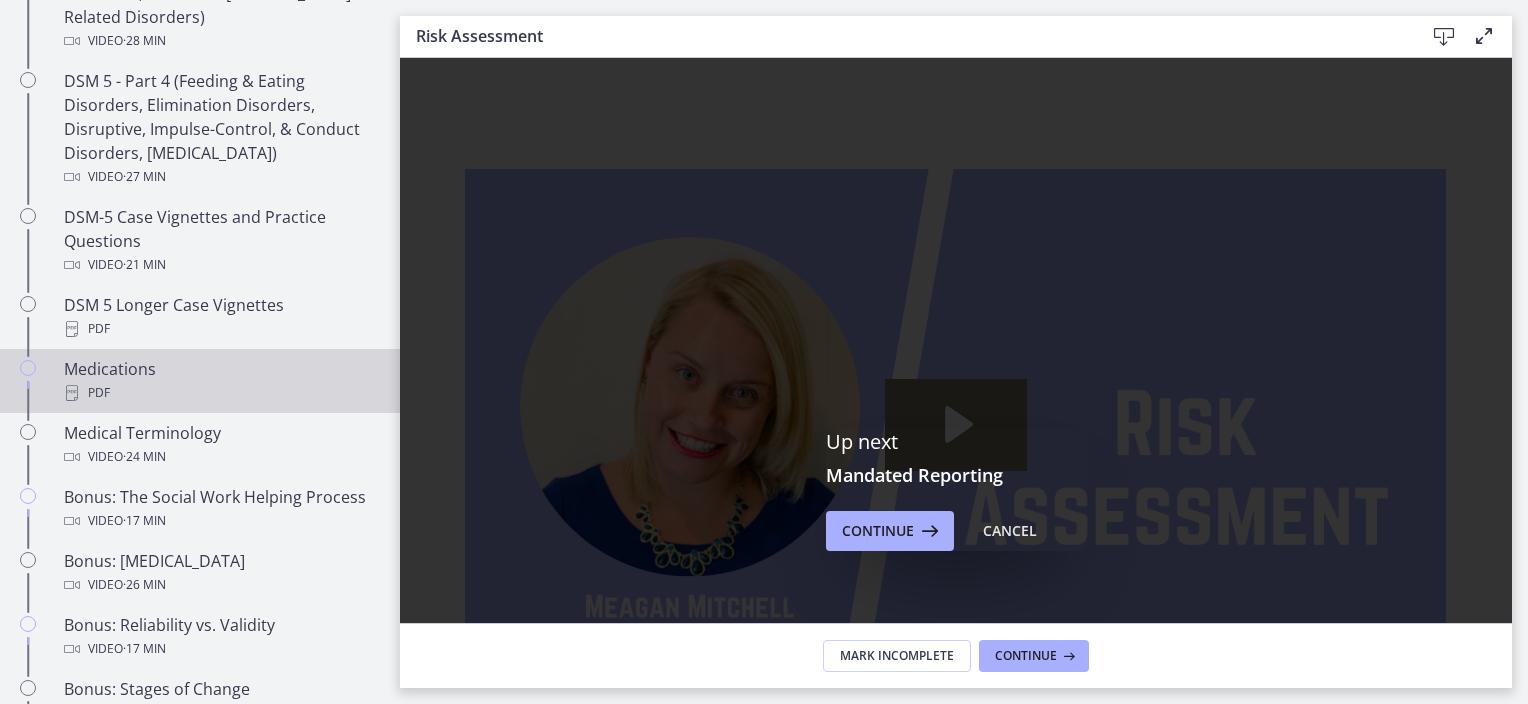 click on "PDF" at bounding box center [220, 393] 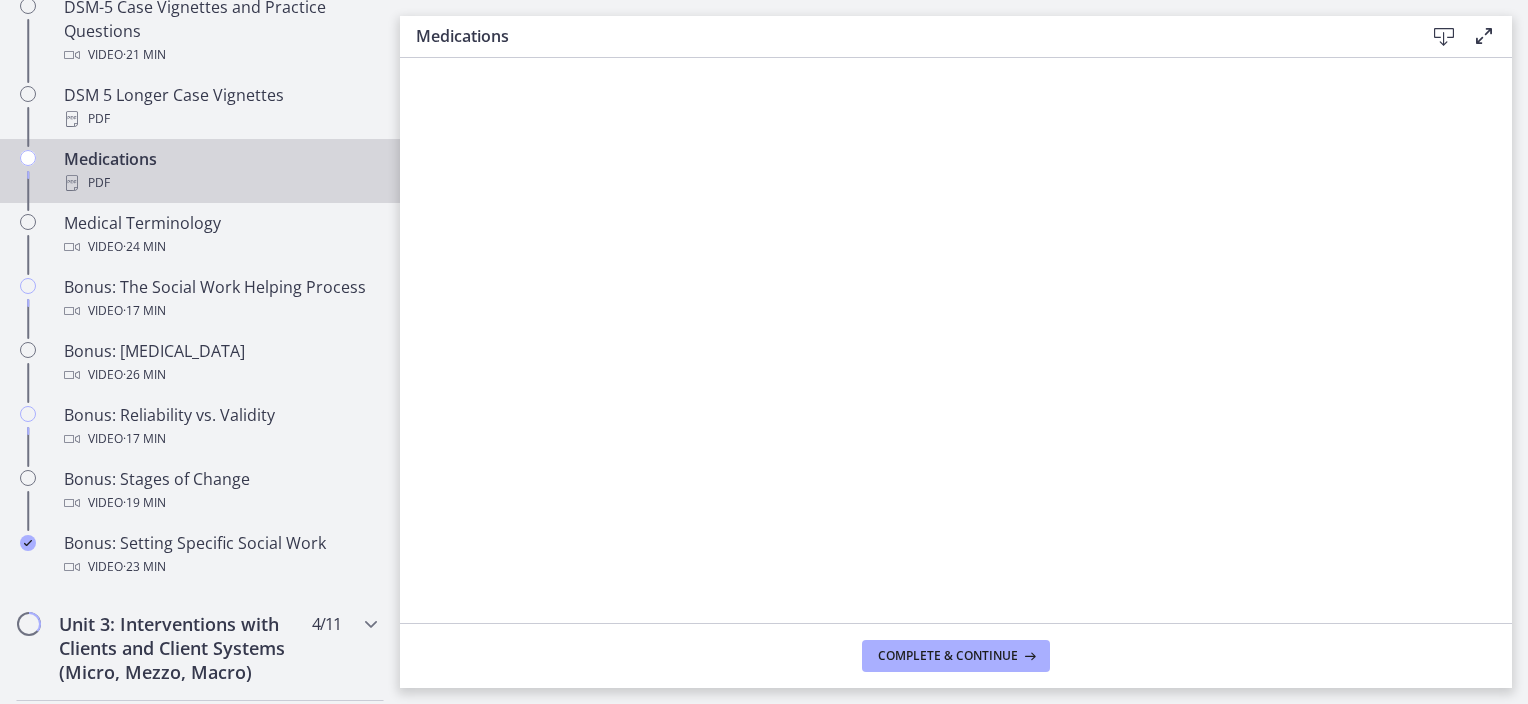 scroll, scrollTop: 1473, scrollLeft: 0, axis: vertical 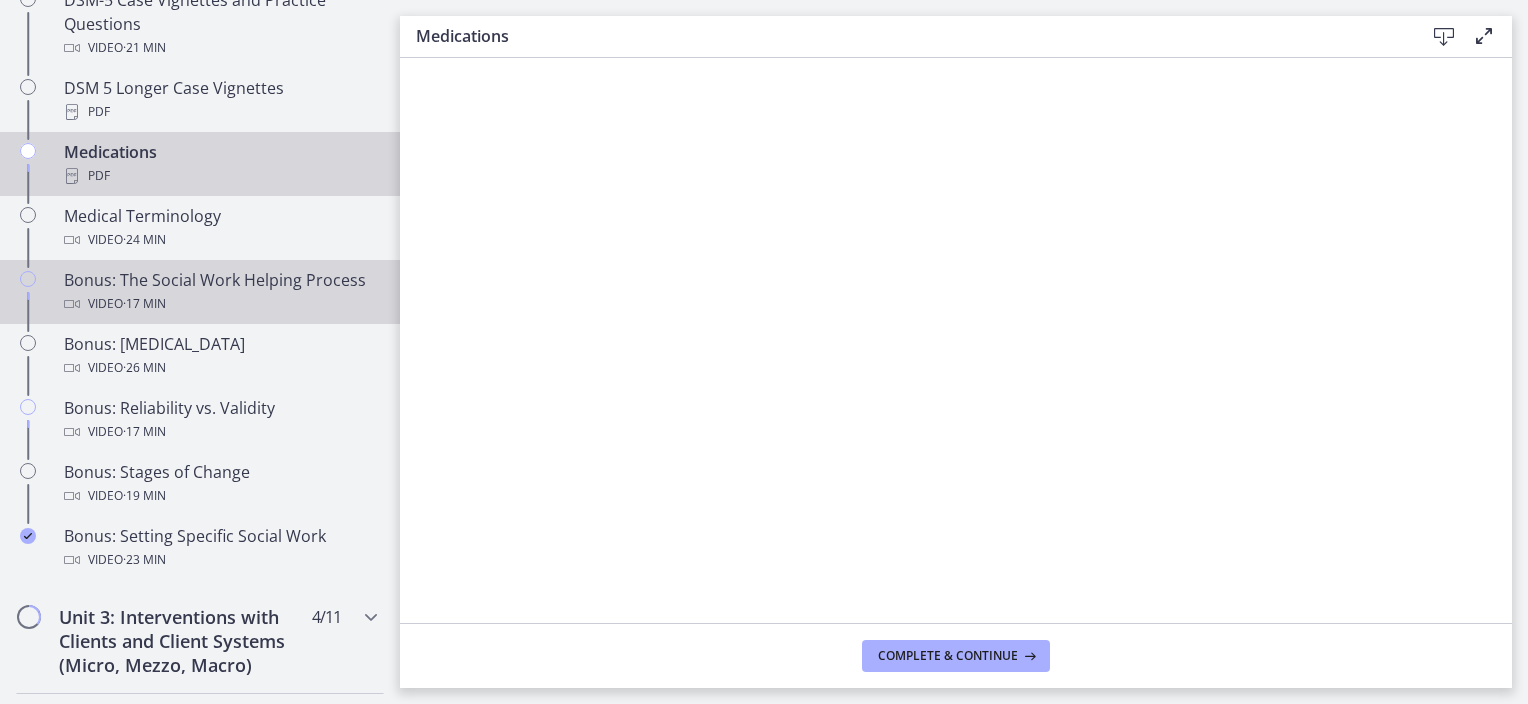 click on "Bonus: The Social Work Helping Process
Video
·  17 min" at bounding box center (220, 292) 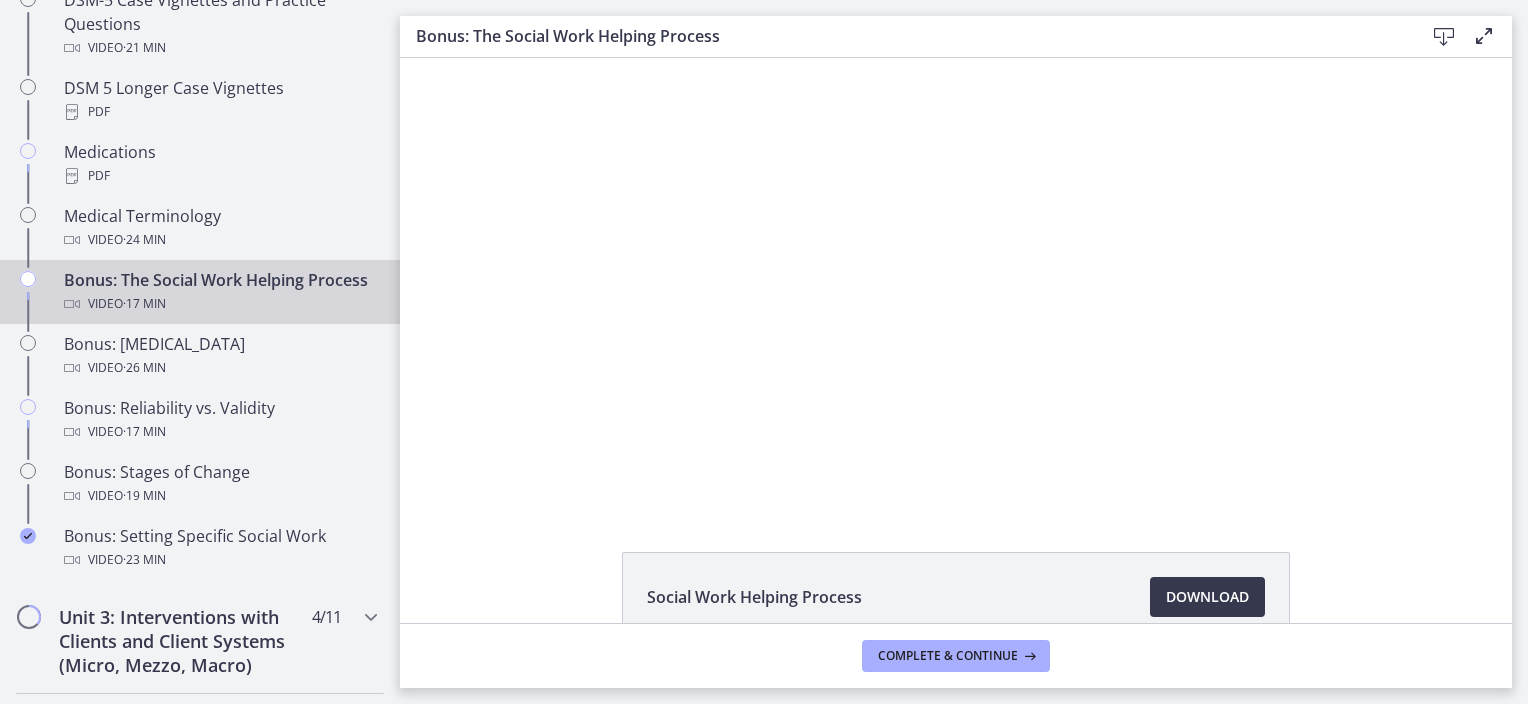 scroll, scrollTop: 0, scrollLeft: 0, axis: both 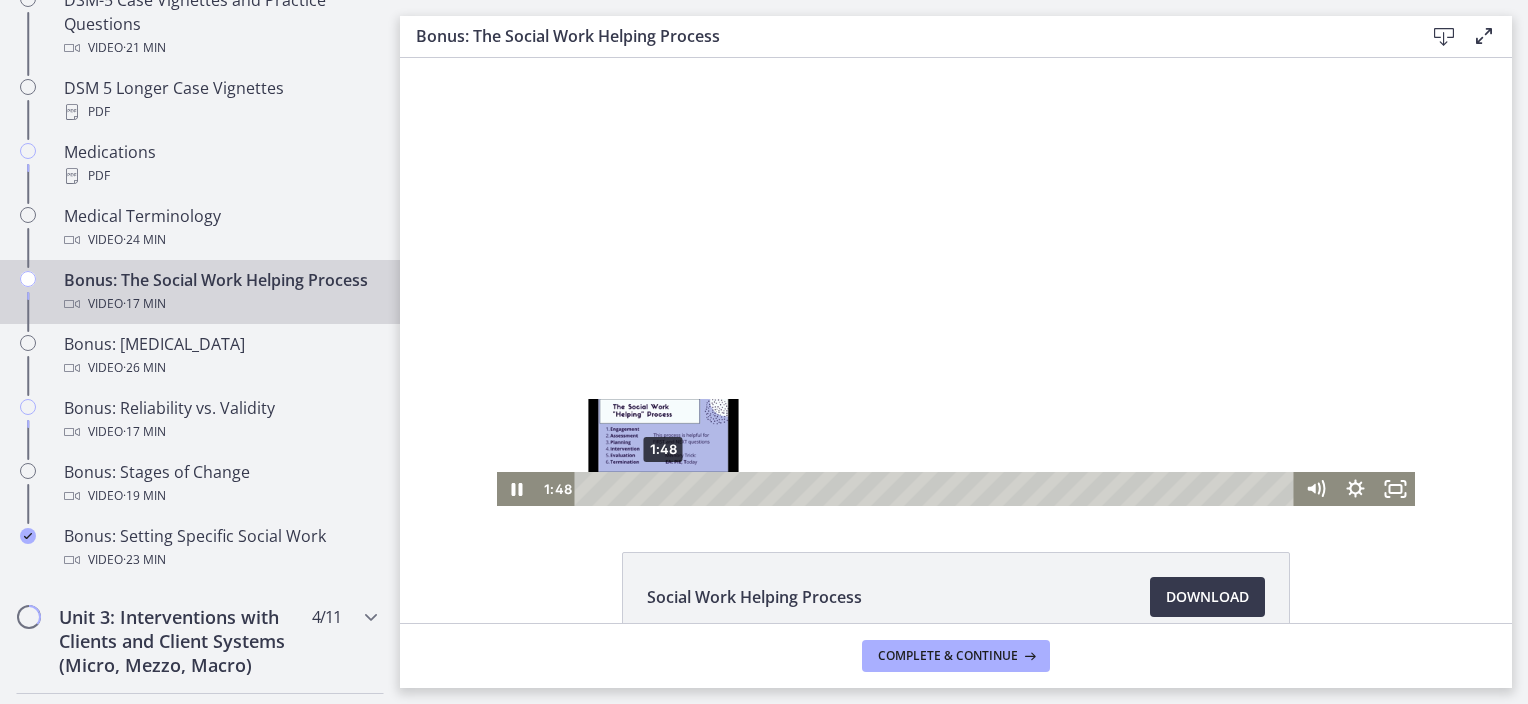 click on "1:48" at bounding box center [938, 489] 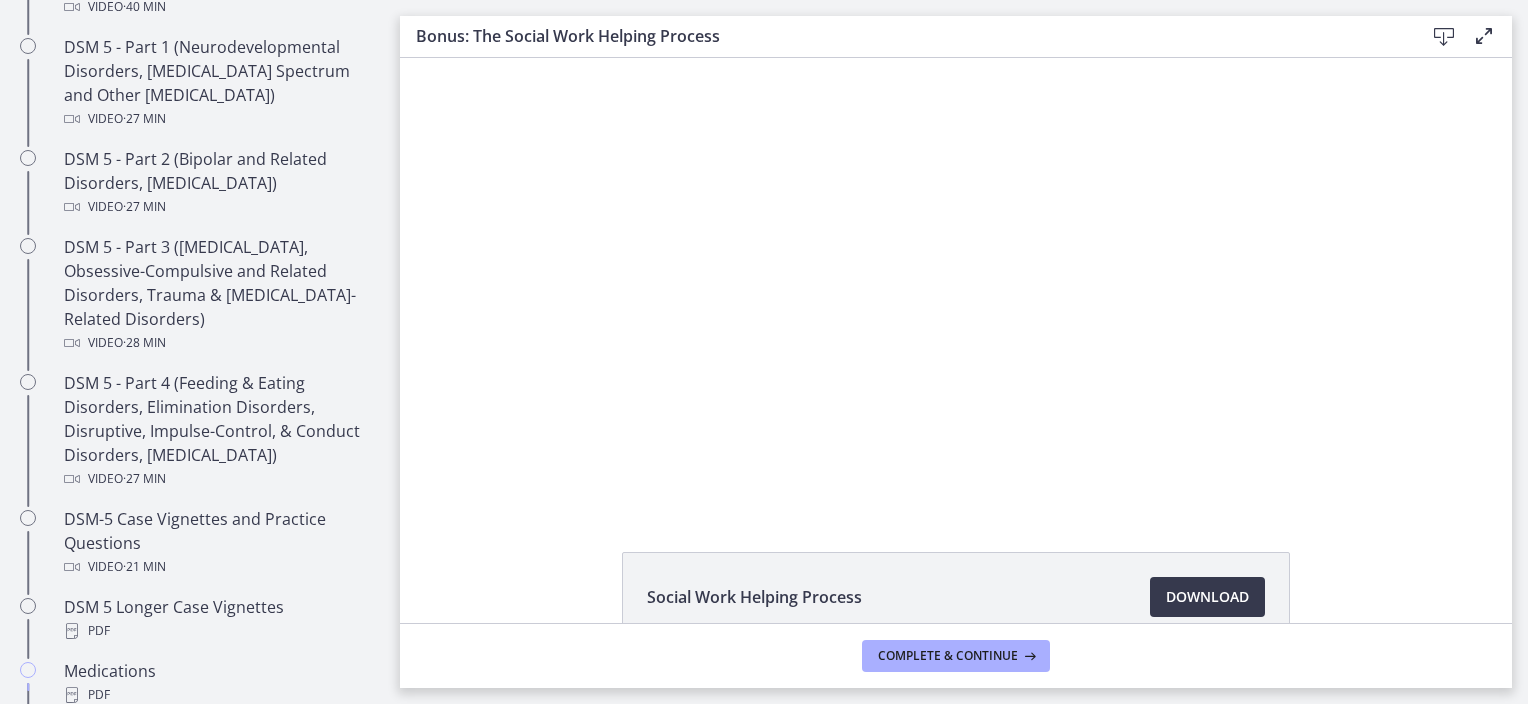 scroll, scrollTop: 950, scrollLeft: 0, axis: vertical 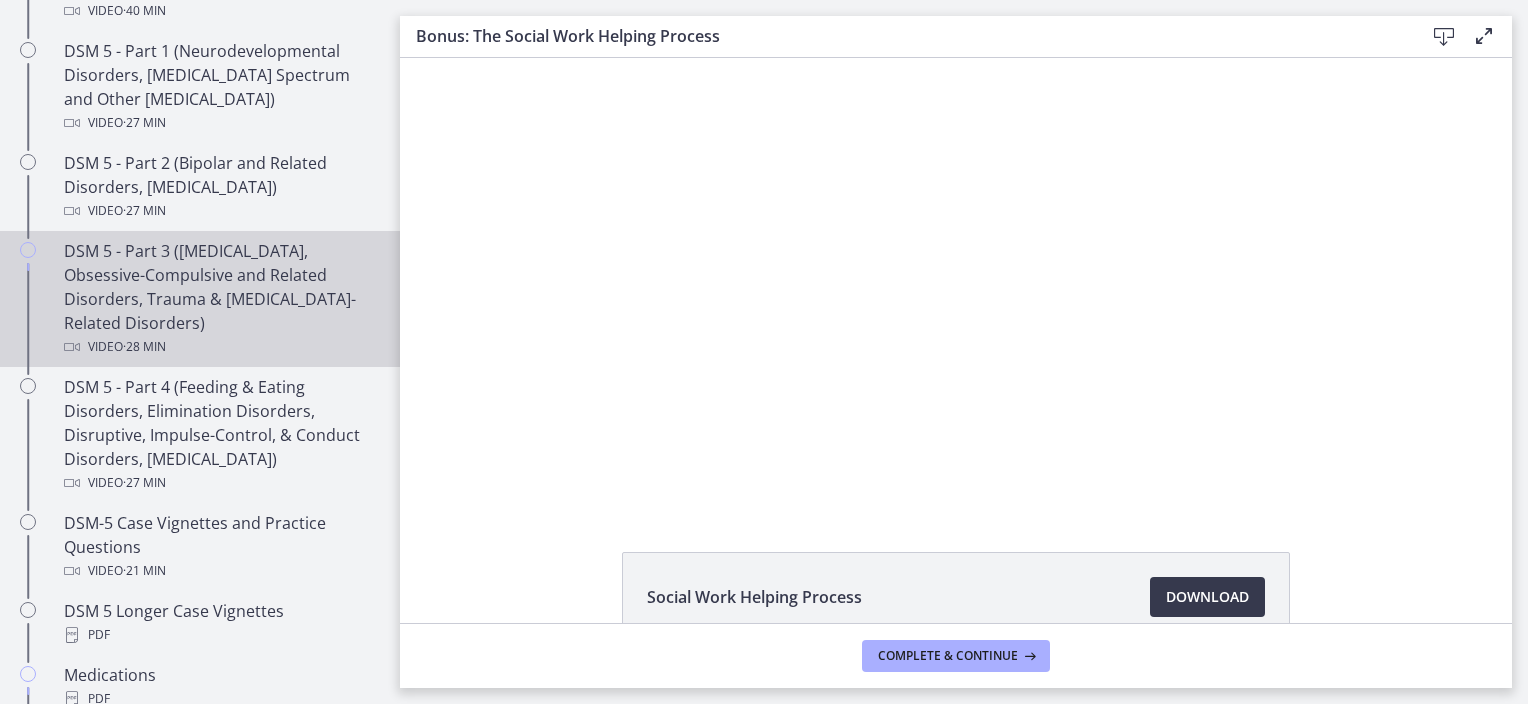 click on "DSM 5 - Part 3 ([MEDICAL_DATA], Obsessive-Compulsive and Related Disorders, Trauma & [MEDICAL_DATA]-Related Disorders)
Video
·  28 min" at bounding box center (220, 299) 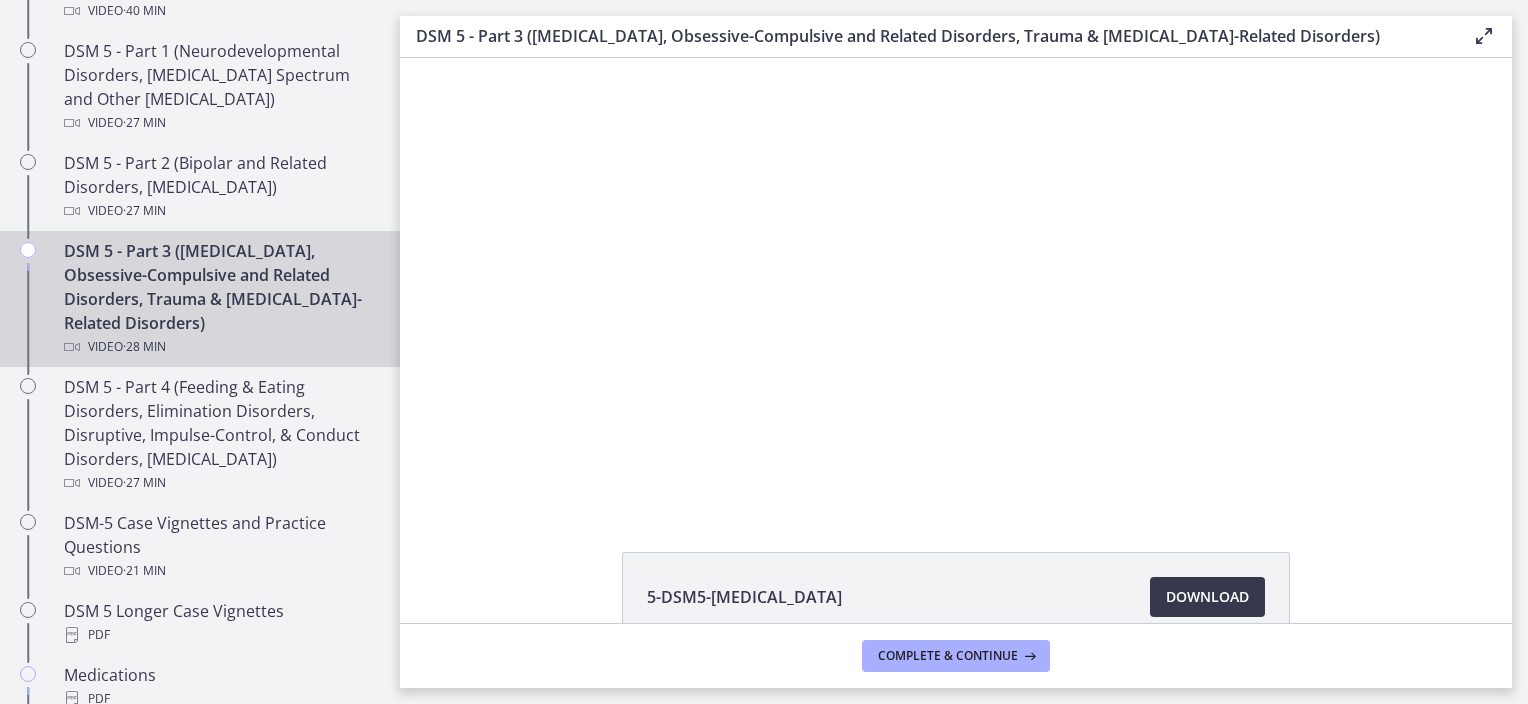 scroll, scrollTop: 0, scrollLeft: 0, axis: both 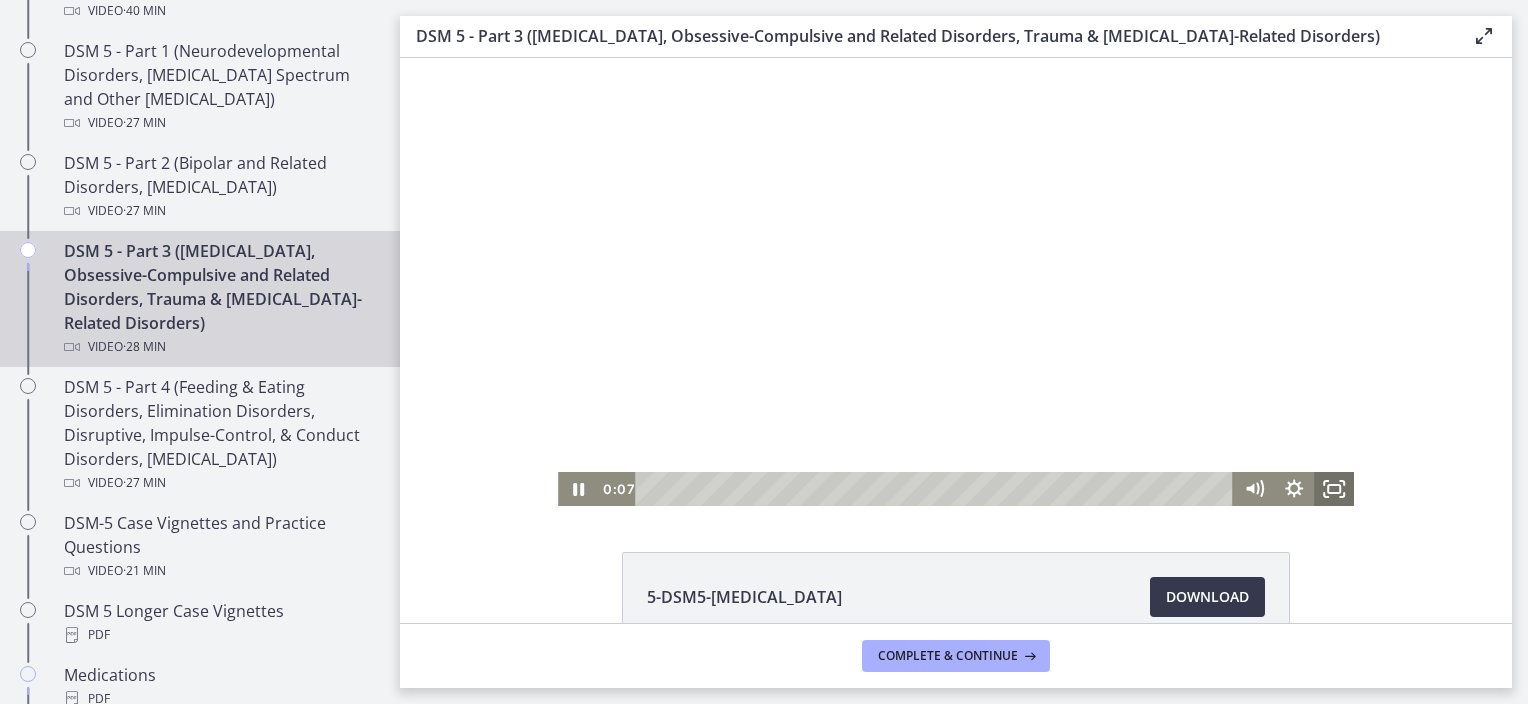 drag, startPoint x: 1321, startPoint y: 482, endPoint x: 1725, endPoint y: 648, distance: 436.77454 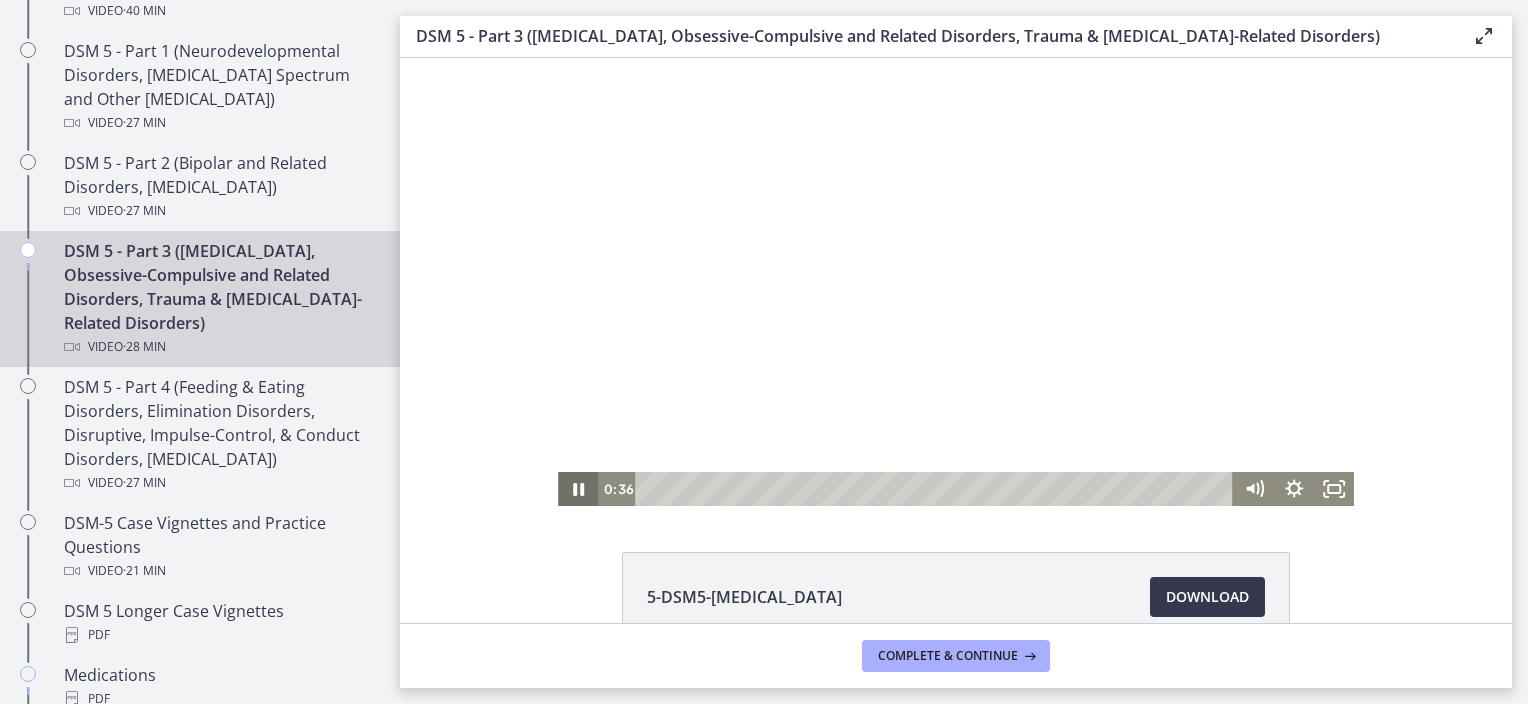 click 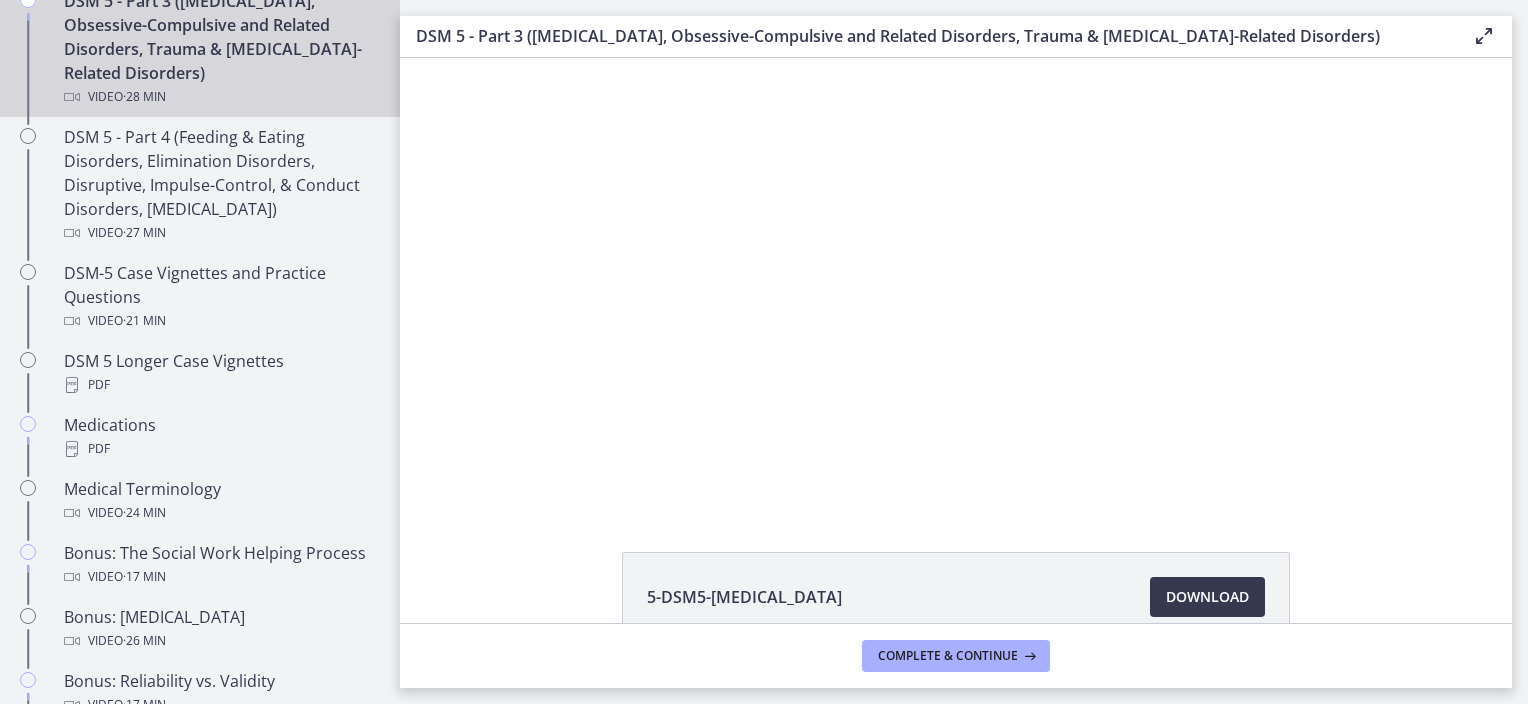 scroll, scrollTop: 1212, scrollLeft: 0, axis: vertical 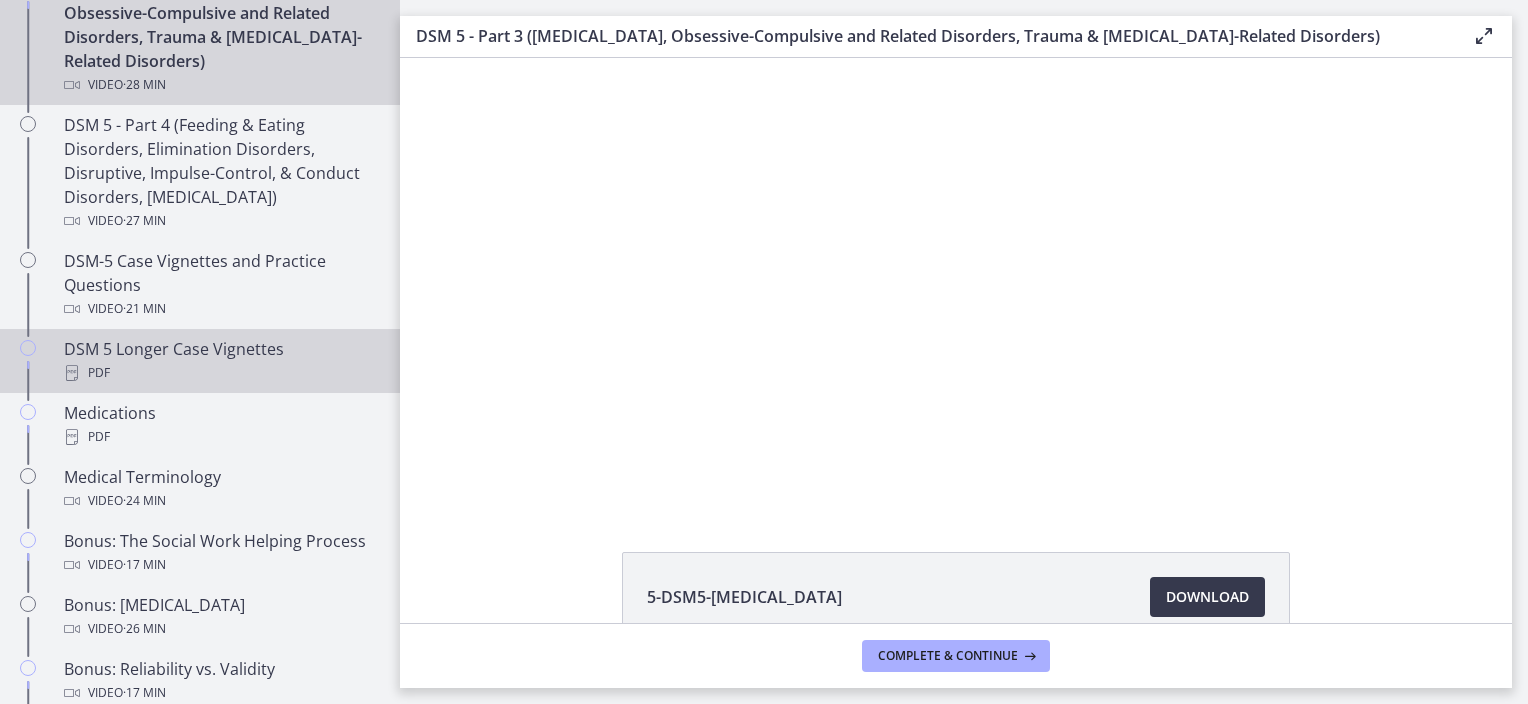 click on "PDF" at bounding box center [220, 373] 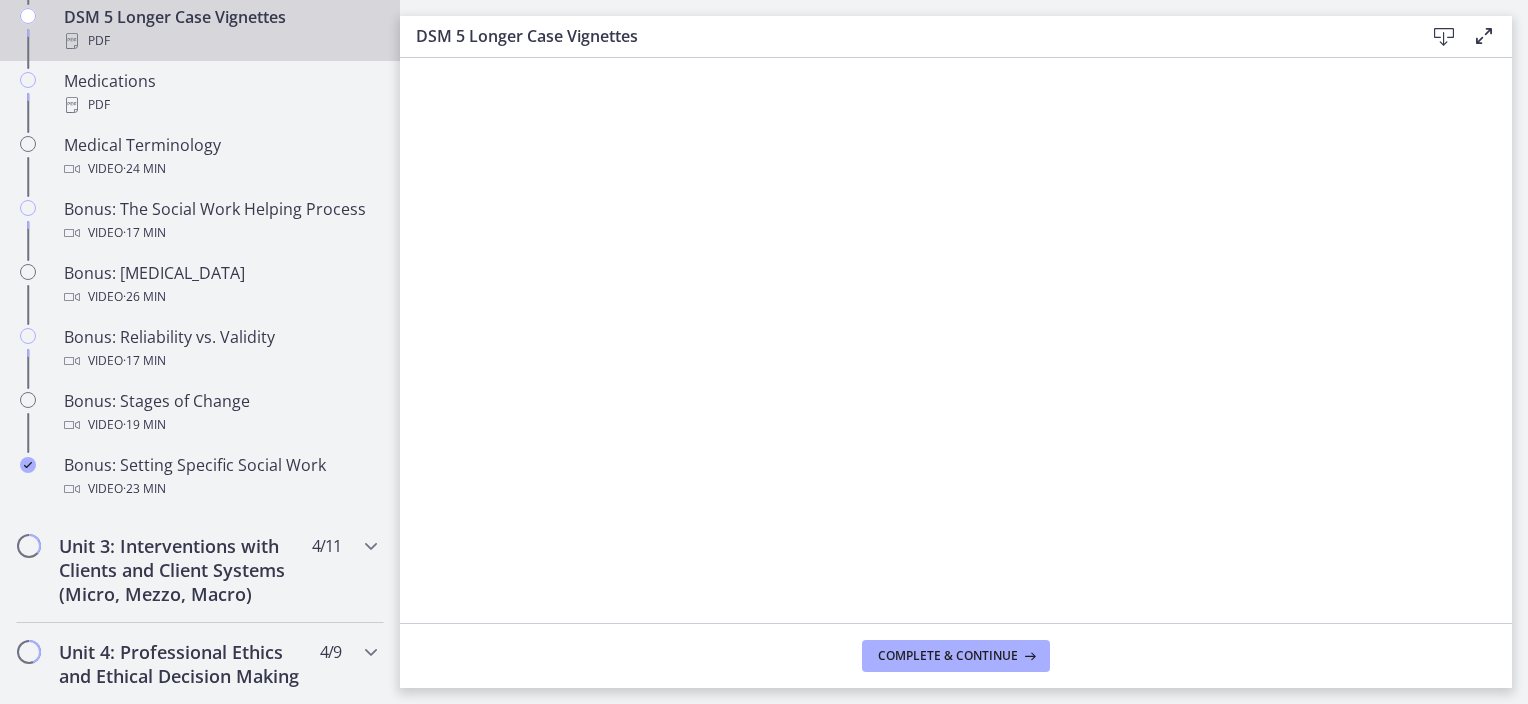 scroll, scrollTop: 1558, scrollLeft: 0, axis: vertical 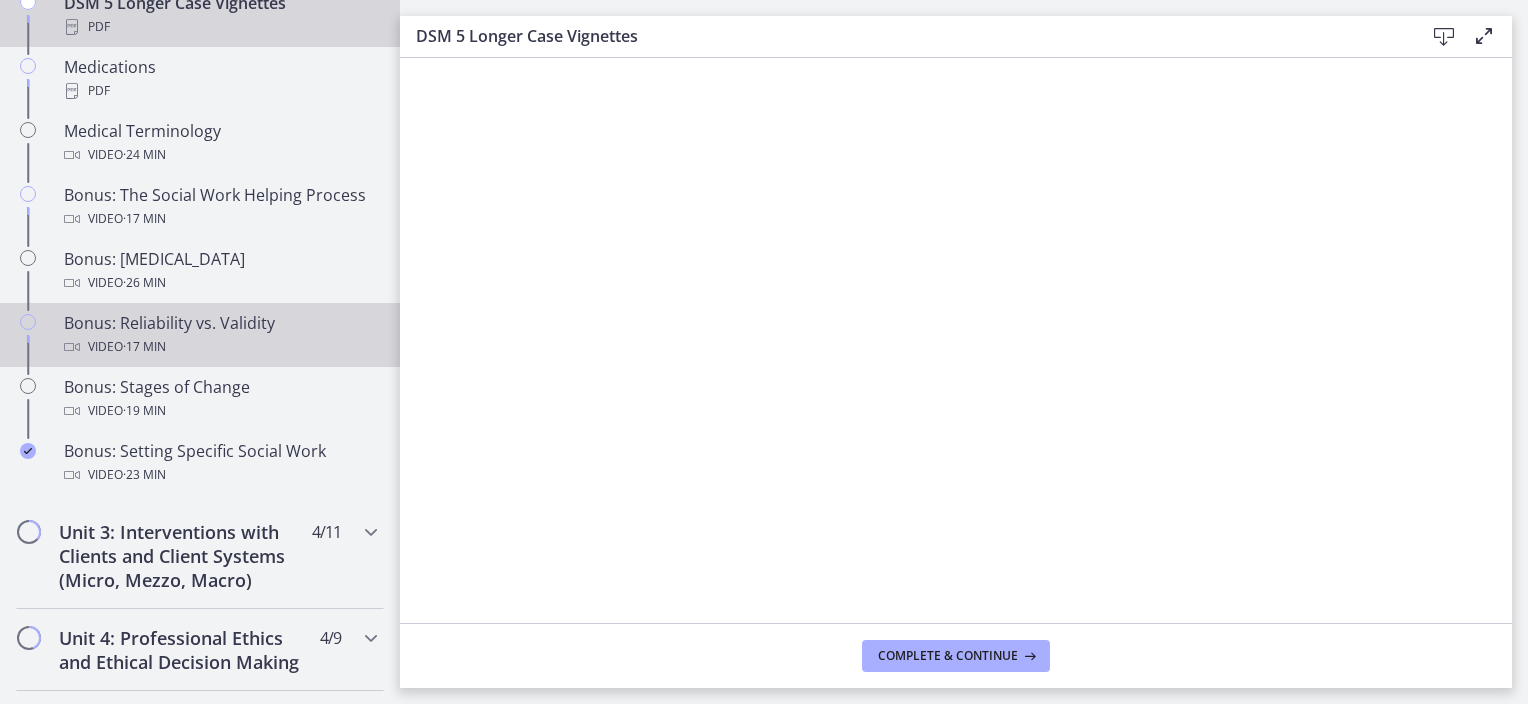 click on "Bonus: Reliability vs. Validity
Video
·  17 min" at bounding box center [220, 335] 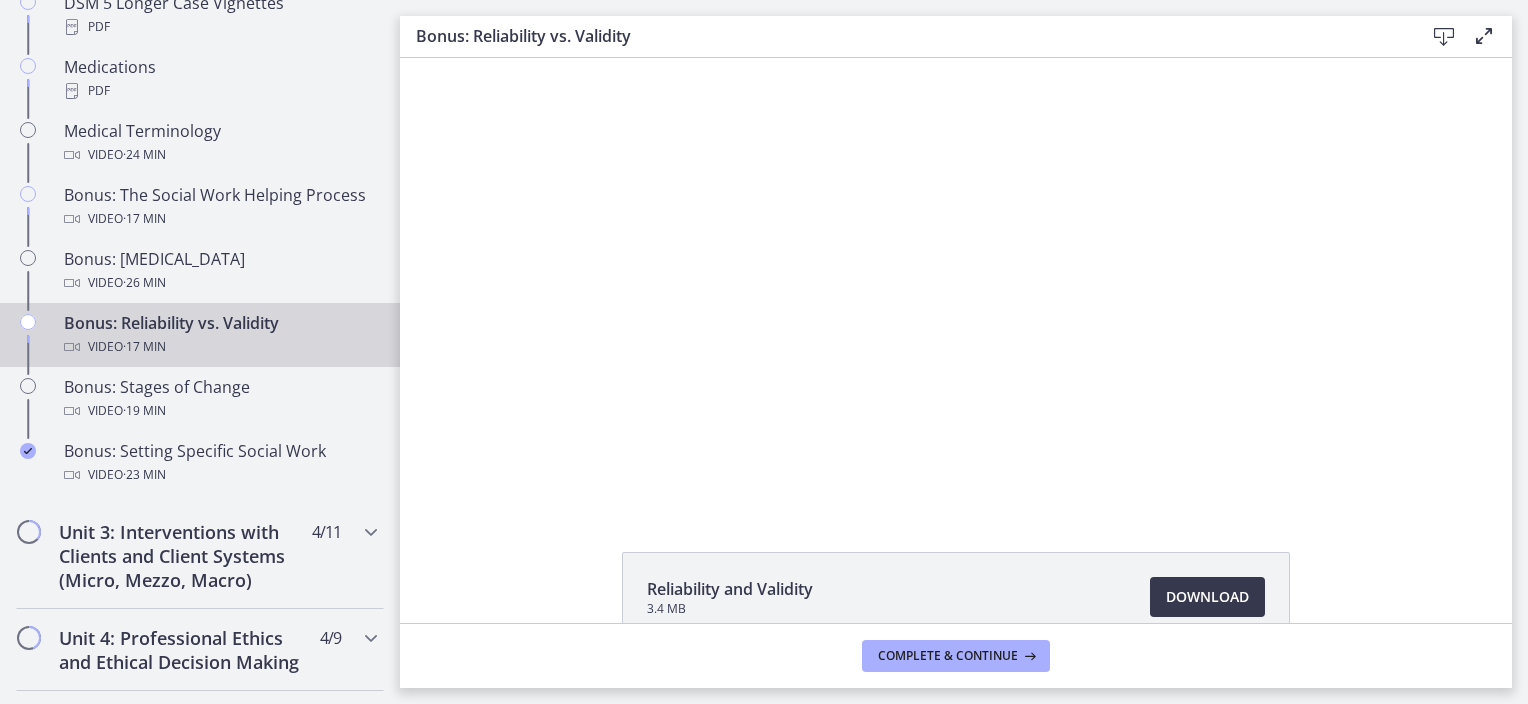 scroll, scrollTop: 0, scrollLeft: 0, axis: both 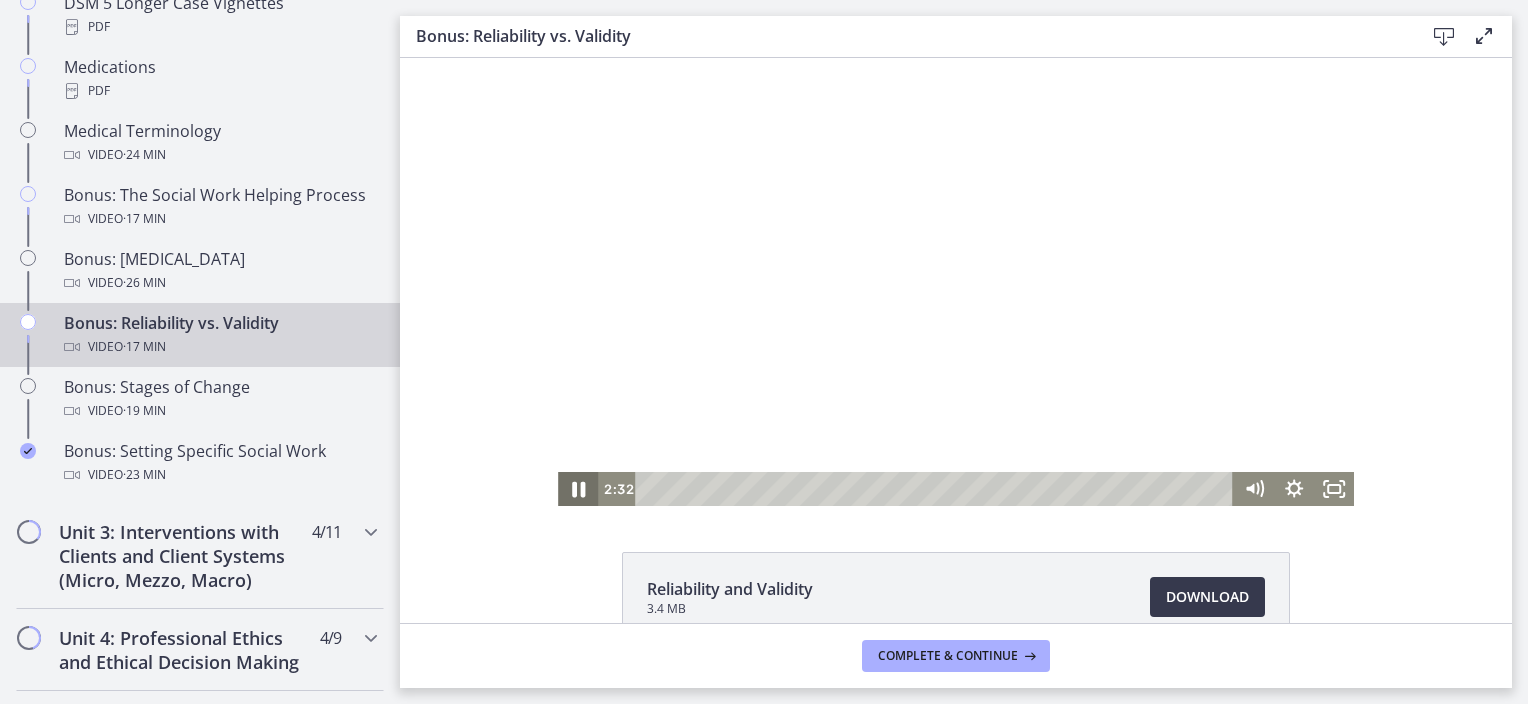 click 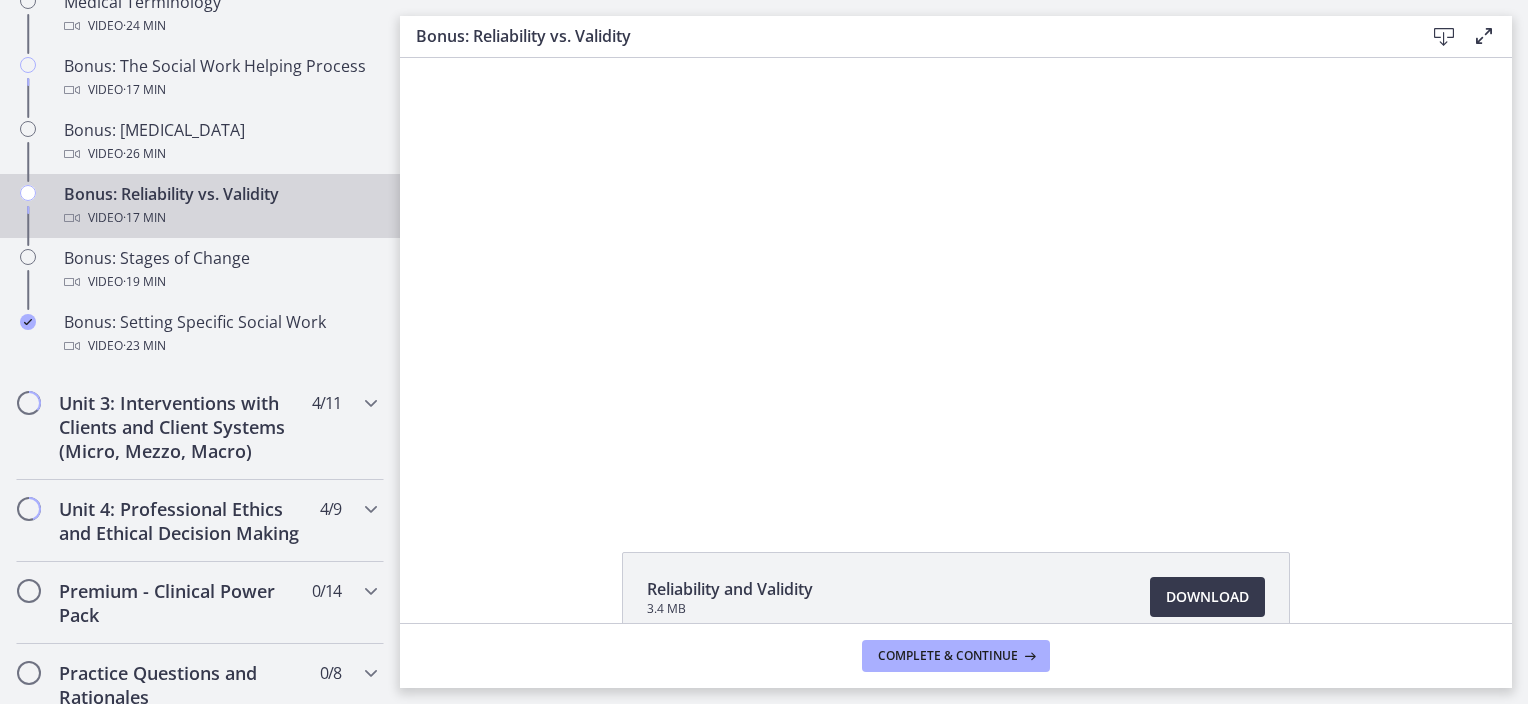 scroll, scrollTop: 1701, scrollLeft: 0, axis: vertical 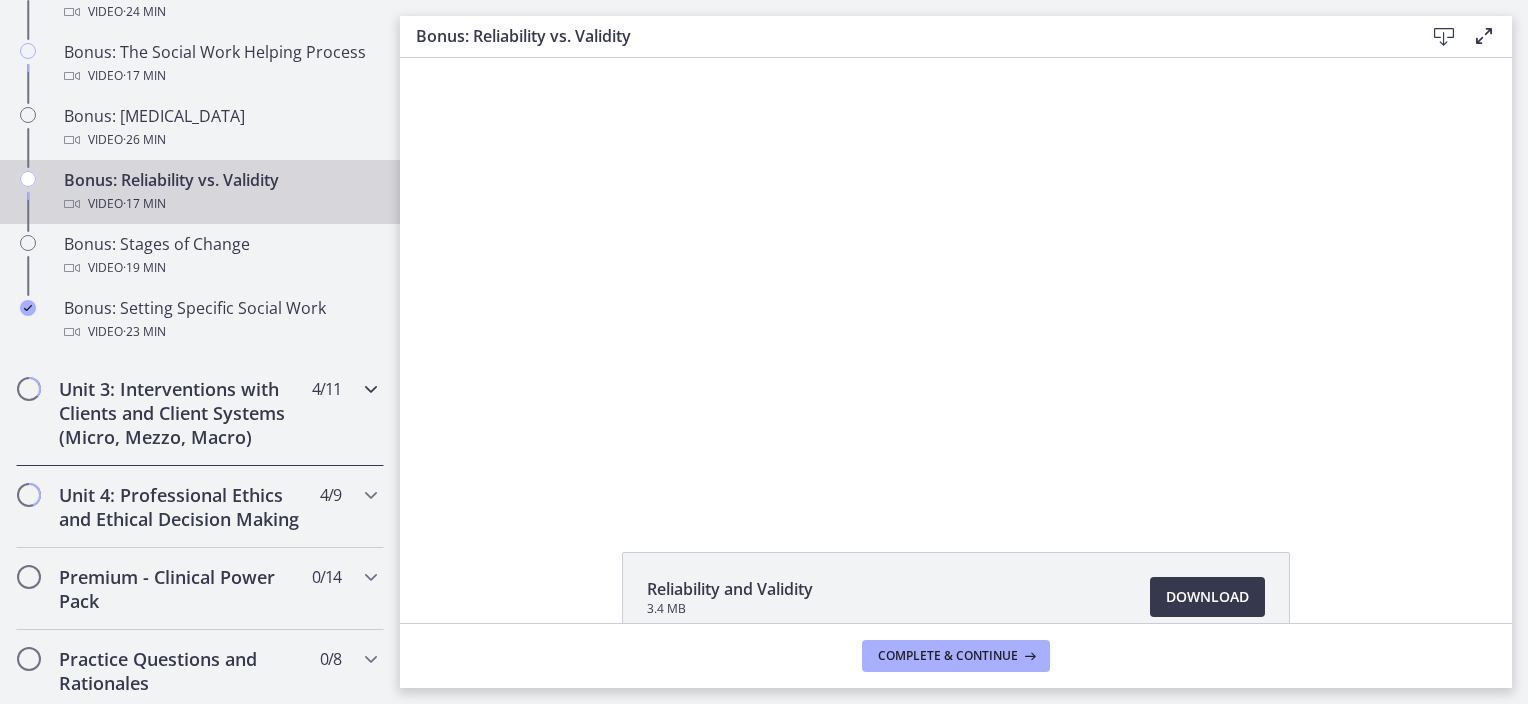 click on "Unit 3: Interventions with Clients and Client Systems (Micro, Mezzo, Macro)
4  /  11
Completed" at bounding box center (200, 413) 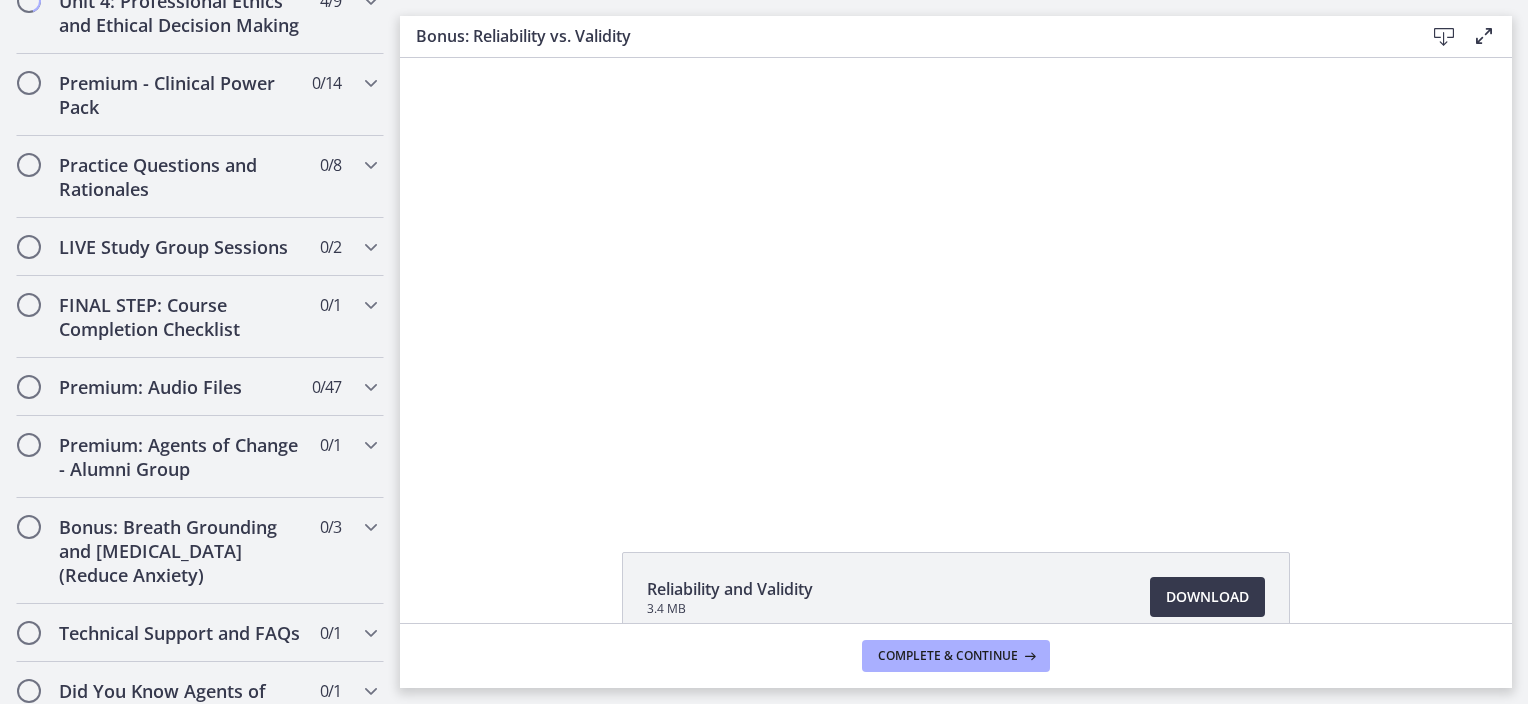 scroll, scrollTop: 1700, scrollLeft: 0, axis: vertical 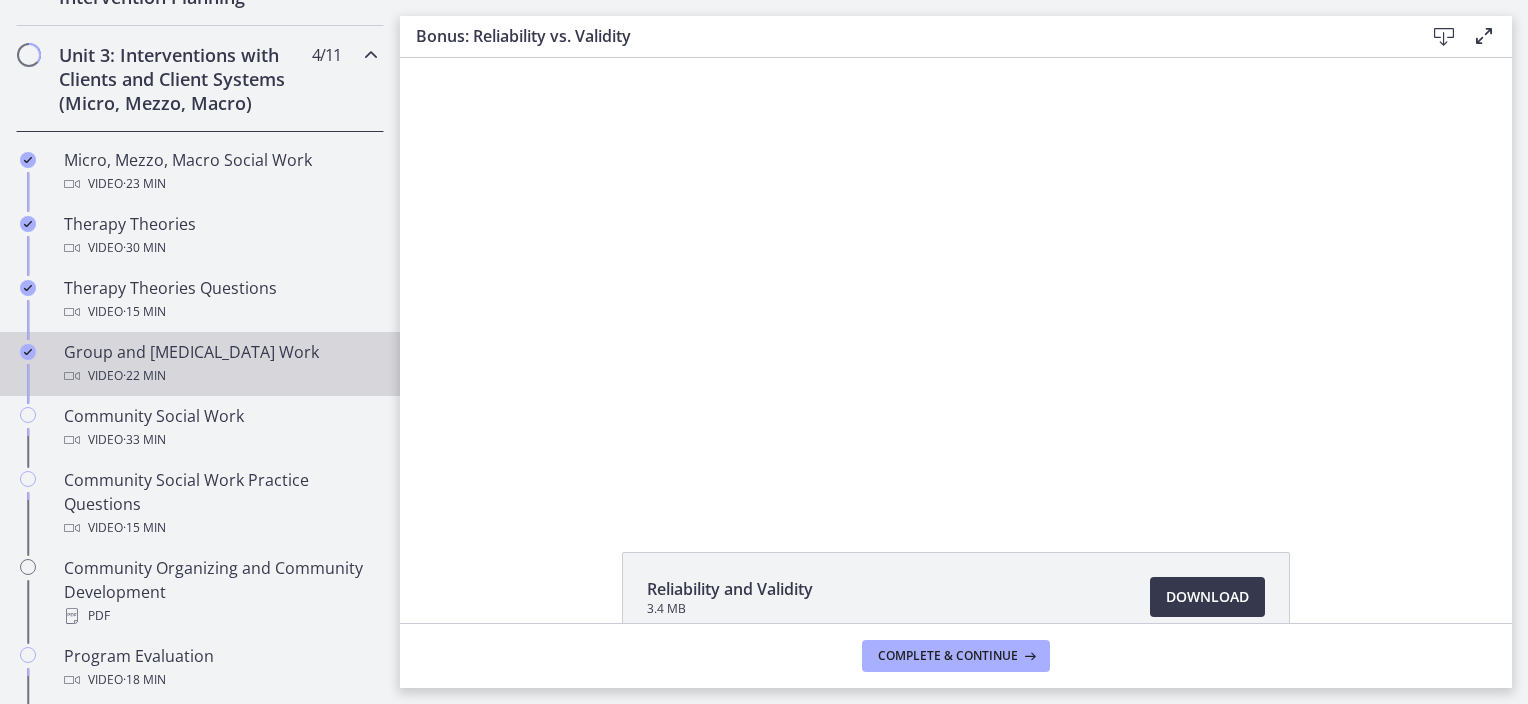 click on "Group and [MEDICAL_DATA] Work
Video
·  22 min" at bounding box center [200, 364] 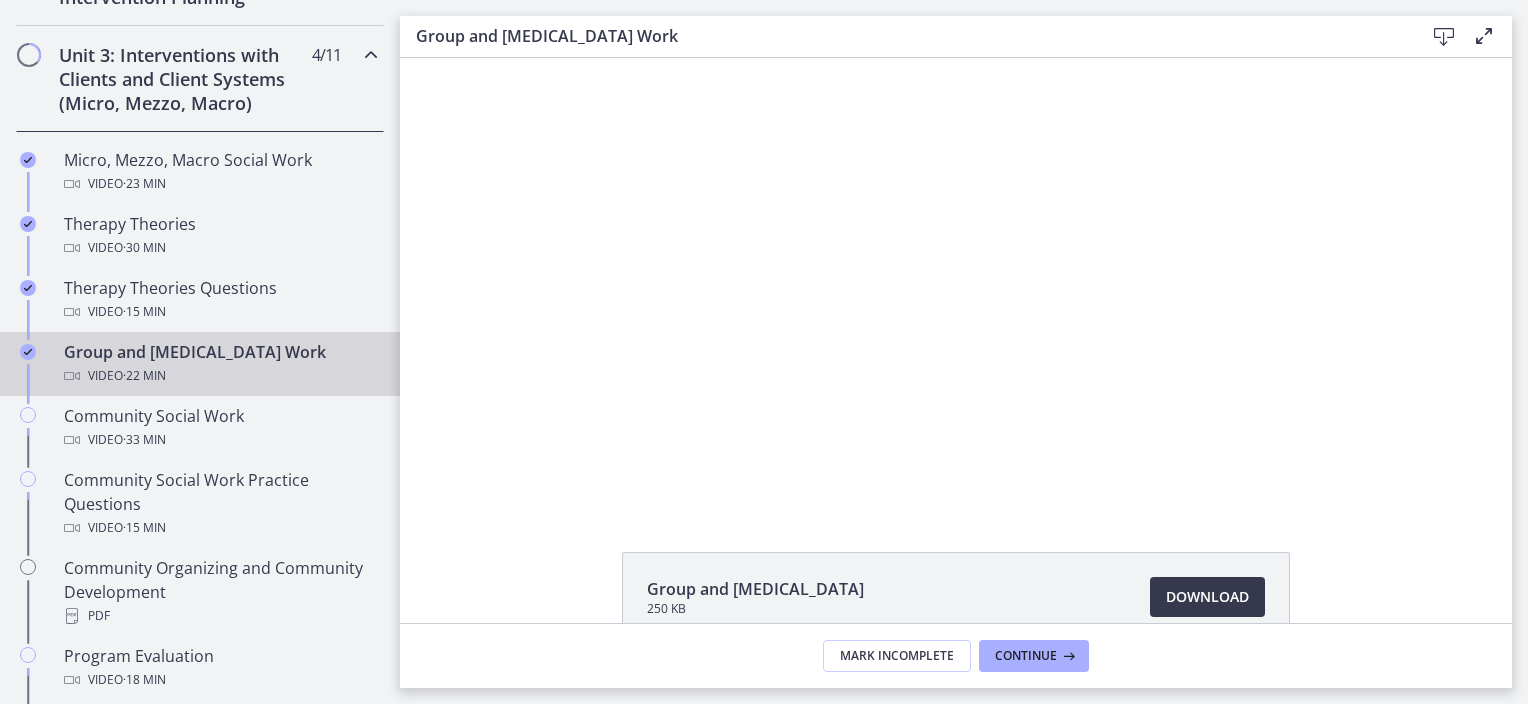 scroll, scrollTop: 0, scrollLeft: 0, axis: both 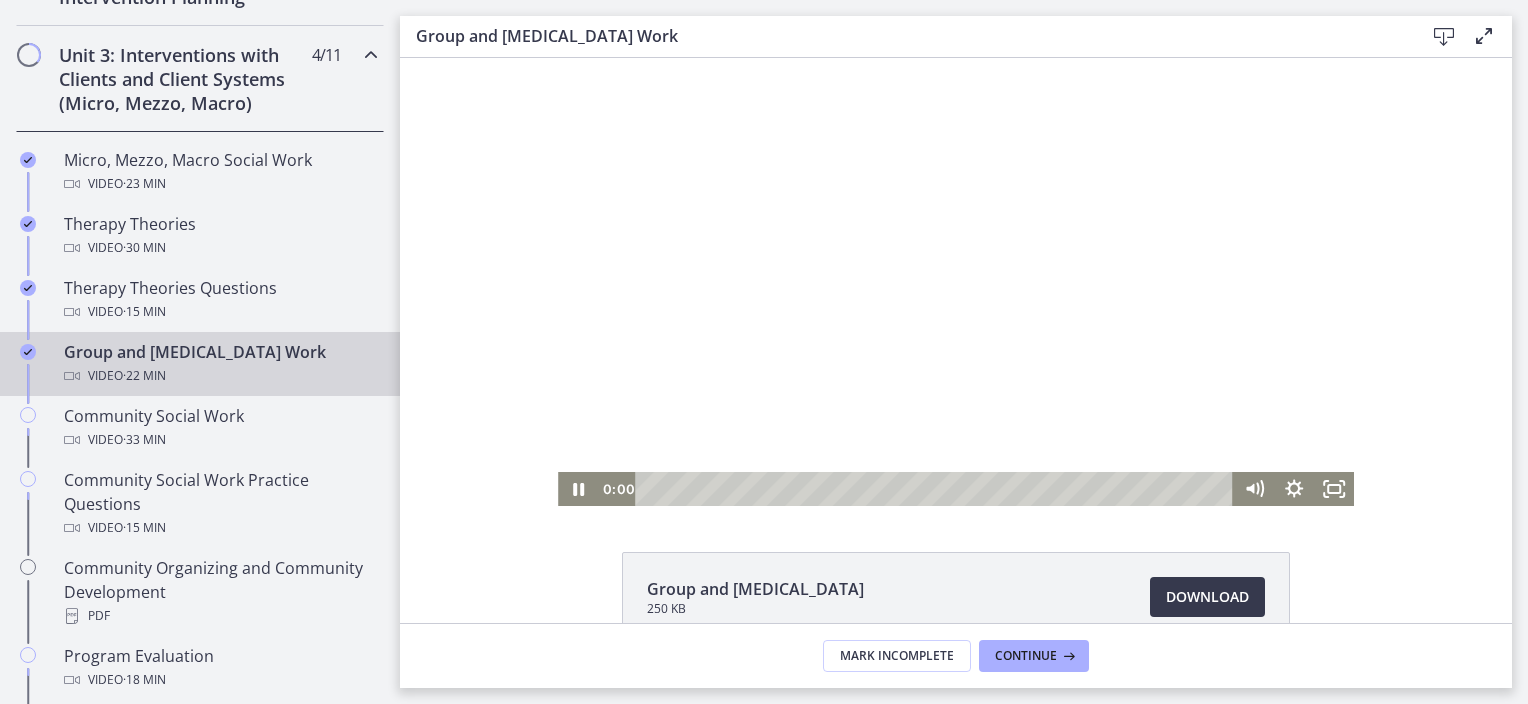 drag, startPoint x: 893, startPoint y: 492, endPoint x: 564, endPoint y: 492, distance: 329 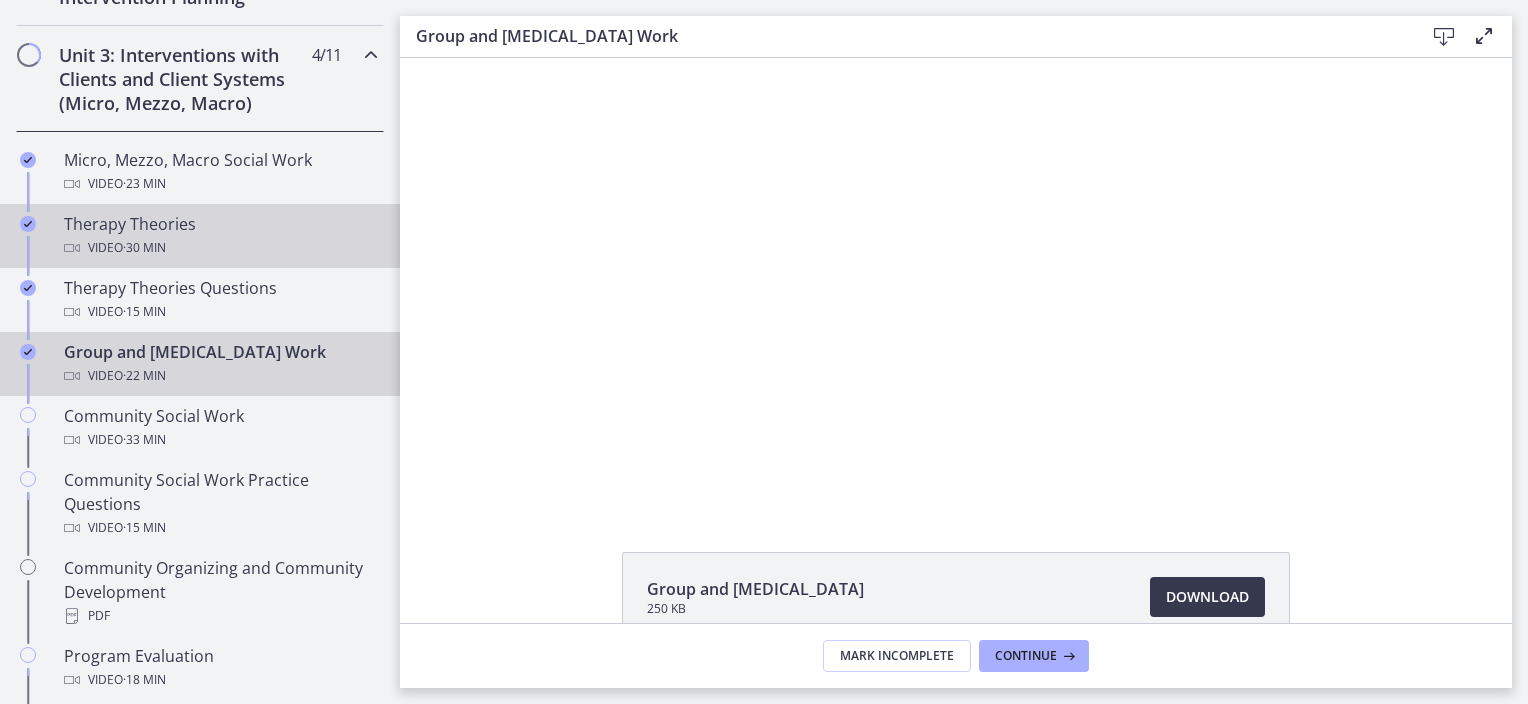 click on "Video
·  30 min" at bounding box center (220, 248) 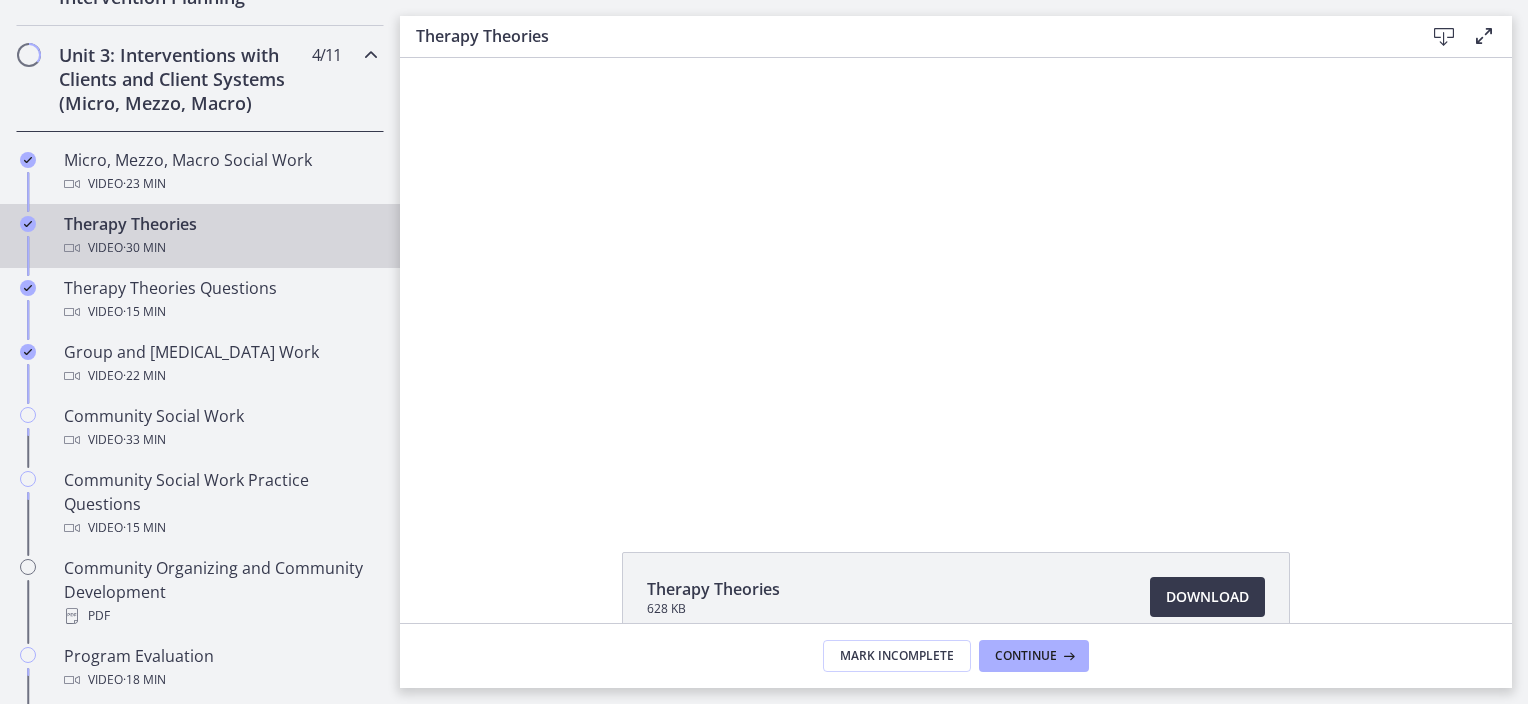 scroll, scrollTop: 0, scrollLeft: 0, axis: both 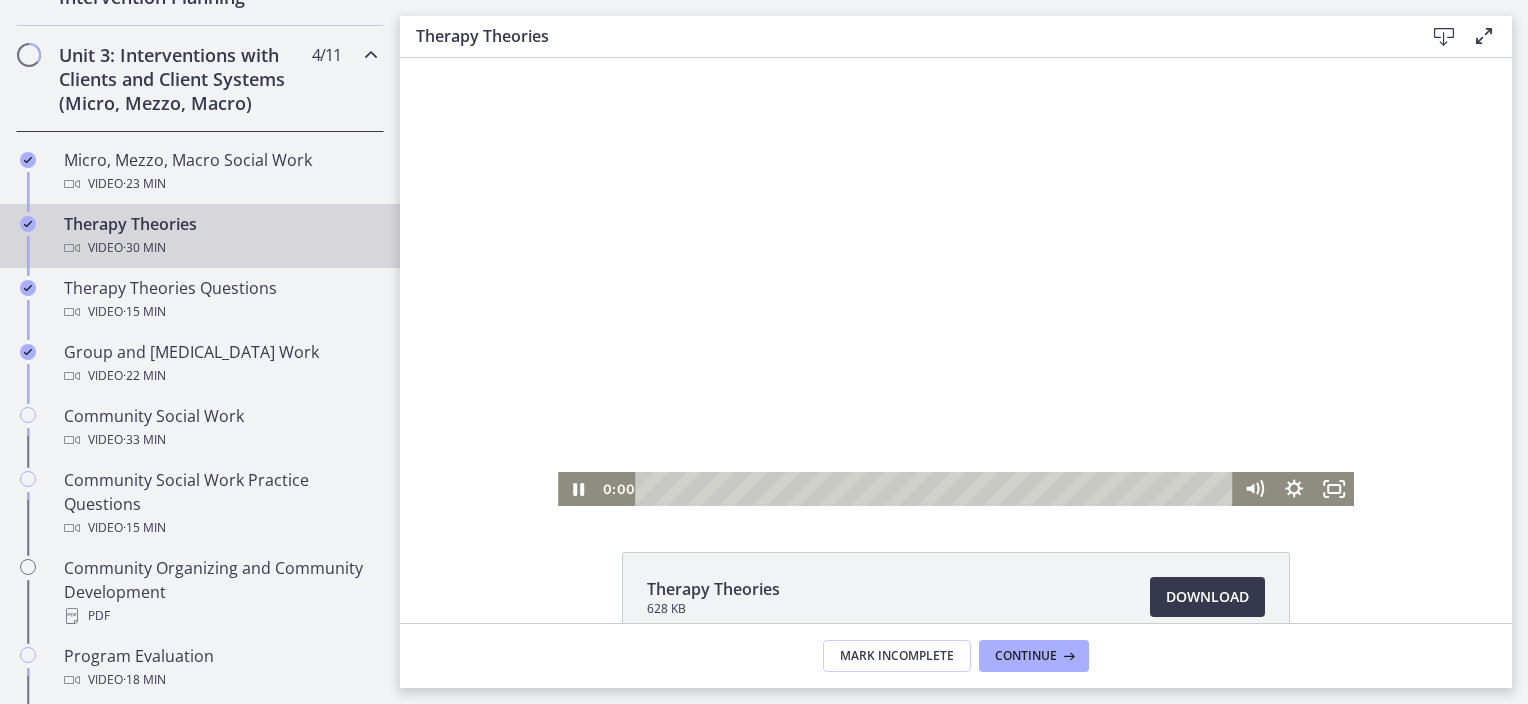click on "Click for sound
@keyframes VOLUME_SMALL_WAVE_FLASH {
0% { opacity: 0; }
33% { opacity: 1; }
66% { opacity: 1; }
100% { opacity: 0; }
}
@keyframes VOLUME_LARGE_WAVE_FLASH {
0% { opacity: 0; }
33% { opacity: 1; }
66% { opacity: 1; }
100% { opacity: 0; }
}
.volume__small-wave {
animation: VOLUME_SMALL_WAVE_FLASH 2s infinite;
opacity: 0;
}
.volume__large-wave {
animation: VOLUME_LARGE_WAVE_FLASH 2s infinite .3s;
opacity: 0;
}
0:00 19:30" at bounding box center (956, 282) 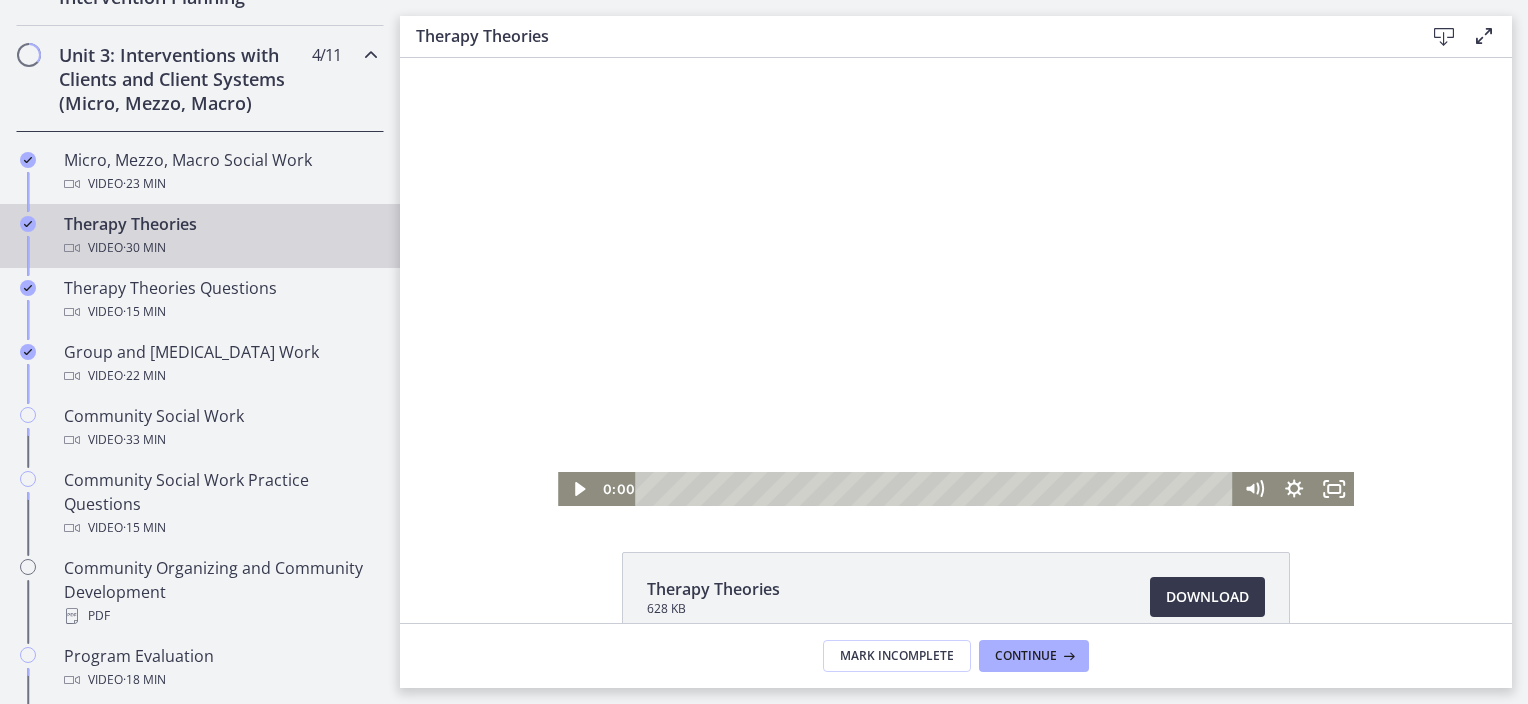 click at bounding box center (956, 282) 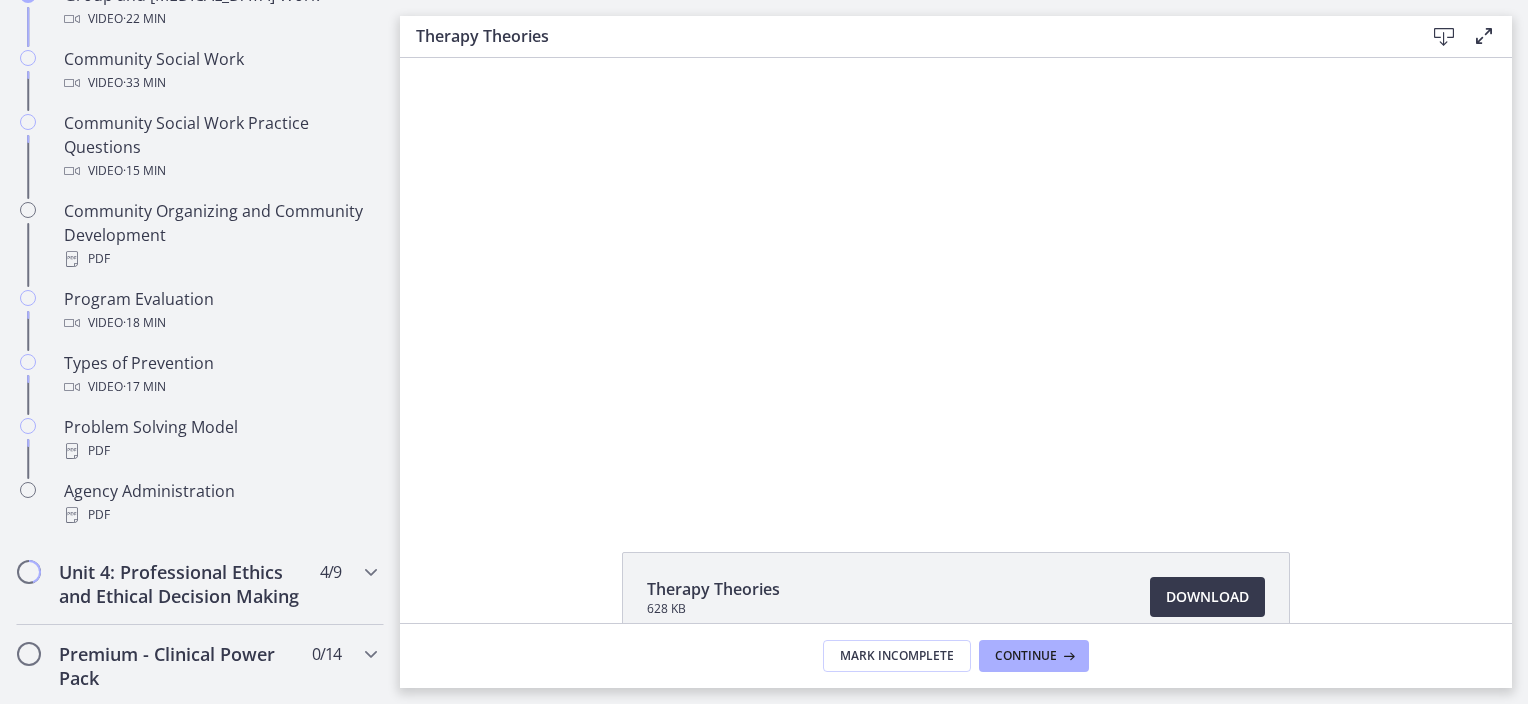 scroll, scrollTop: 1128, scrollLeft: 0, axis: vertical 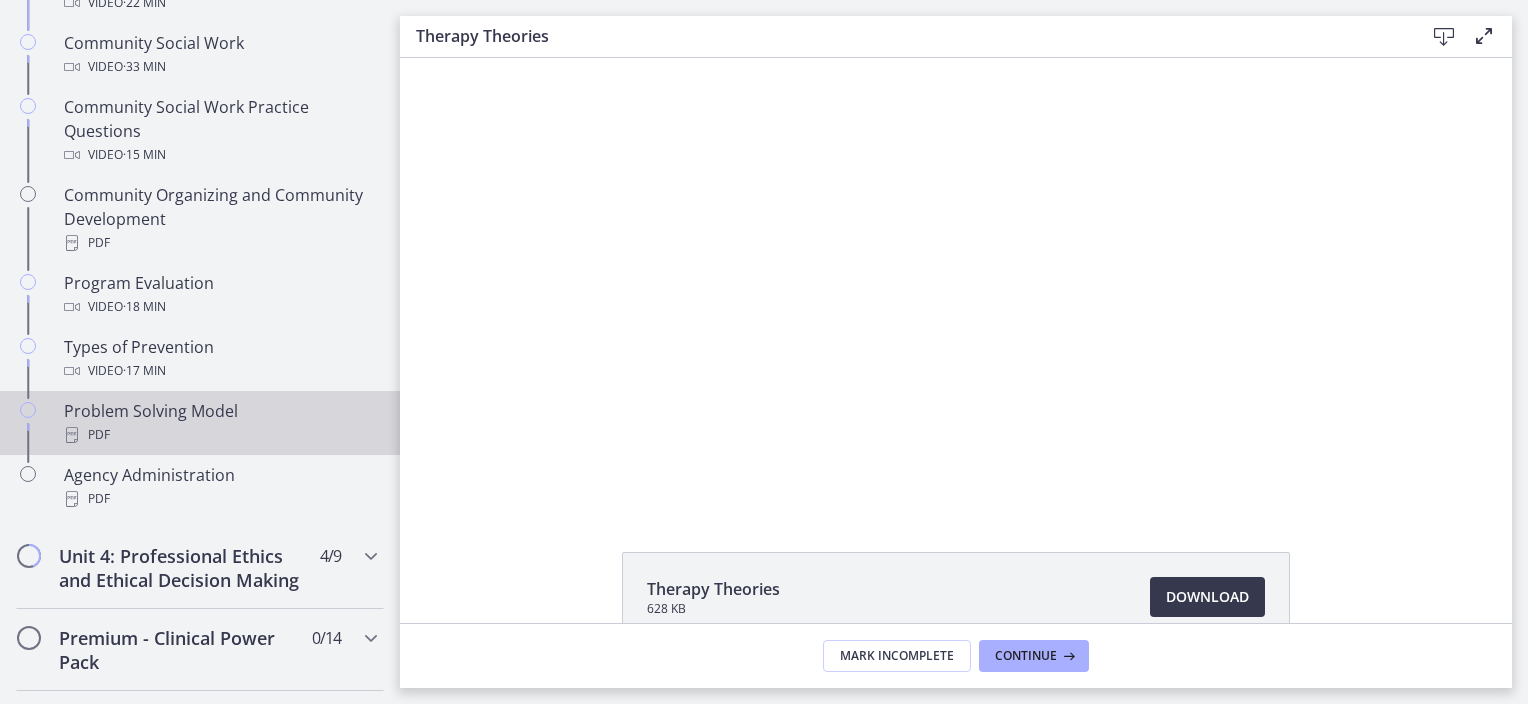 click on "PDF" at bounding box center (220, 435) 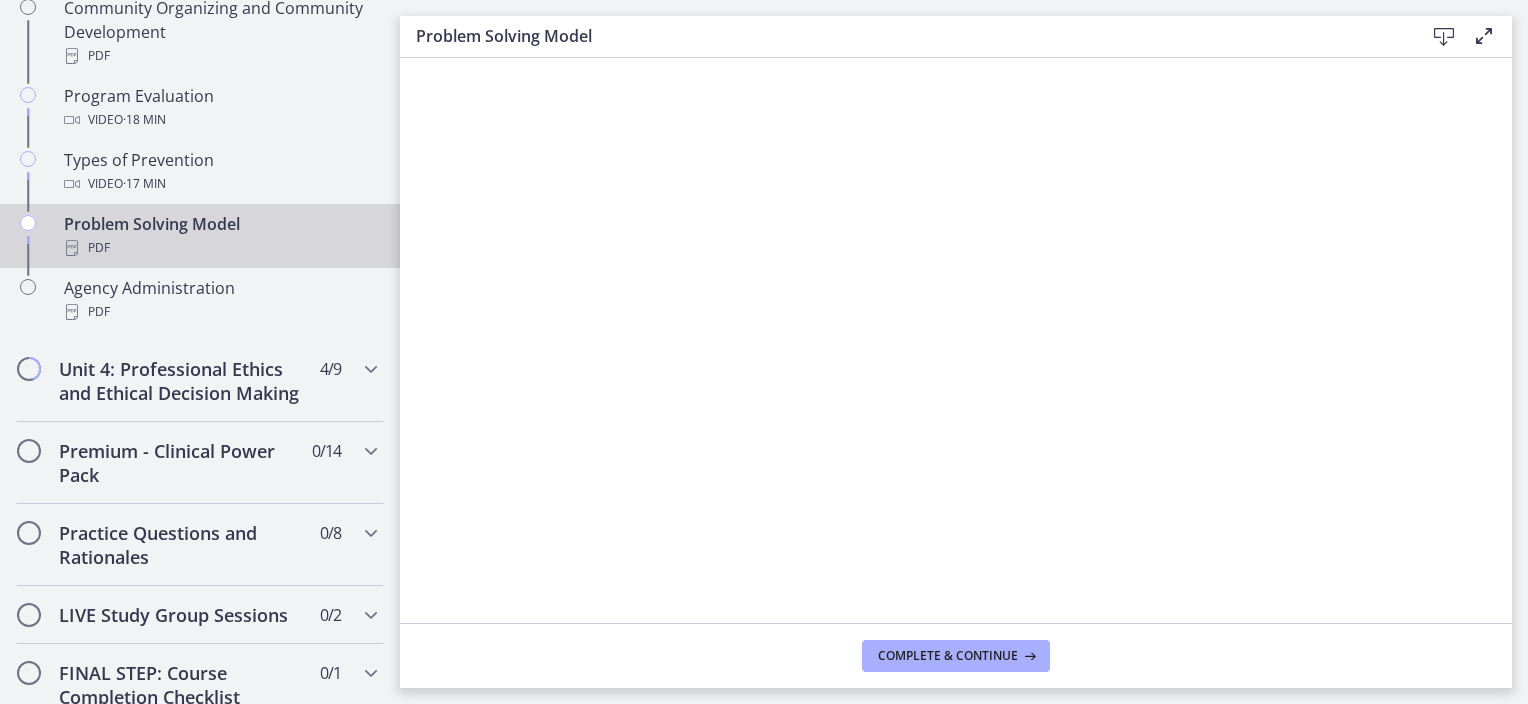 scroll, scrollTop: 1348, scrollLeft: 0, axis: vertical 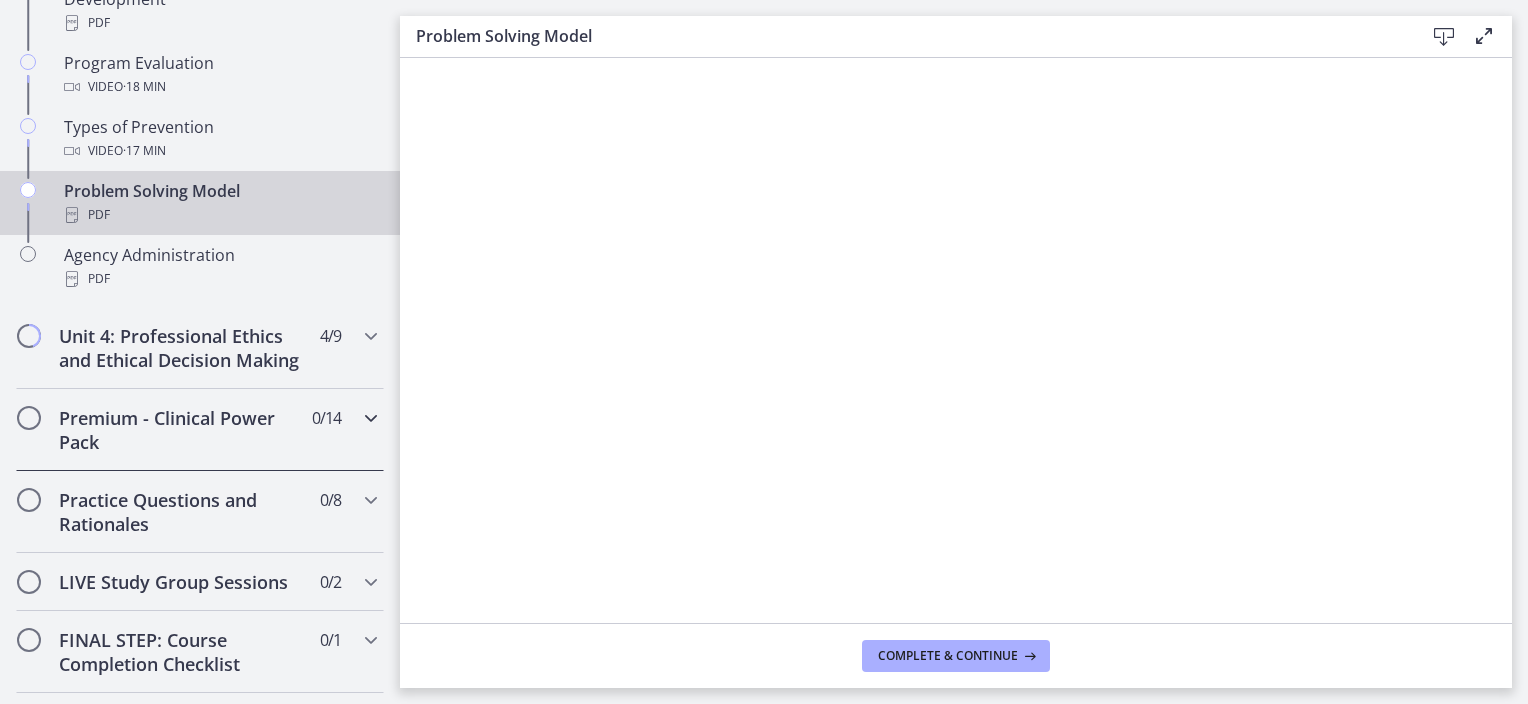 click on "Premium - Clinical Power Pack" at bounding box center (181, 430) 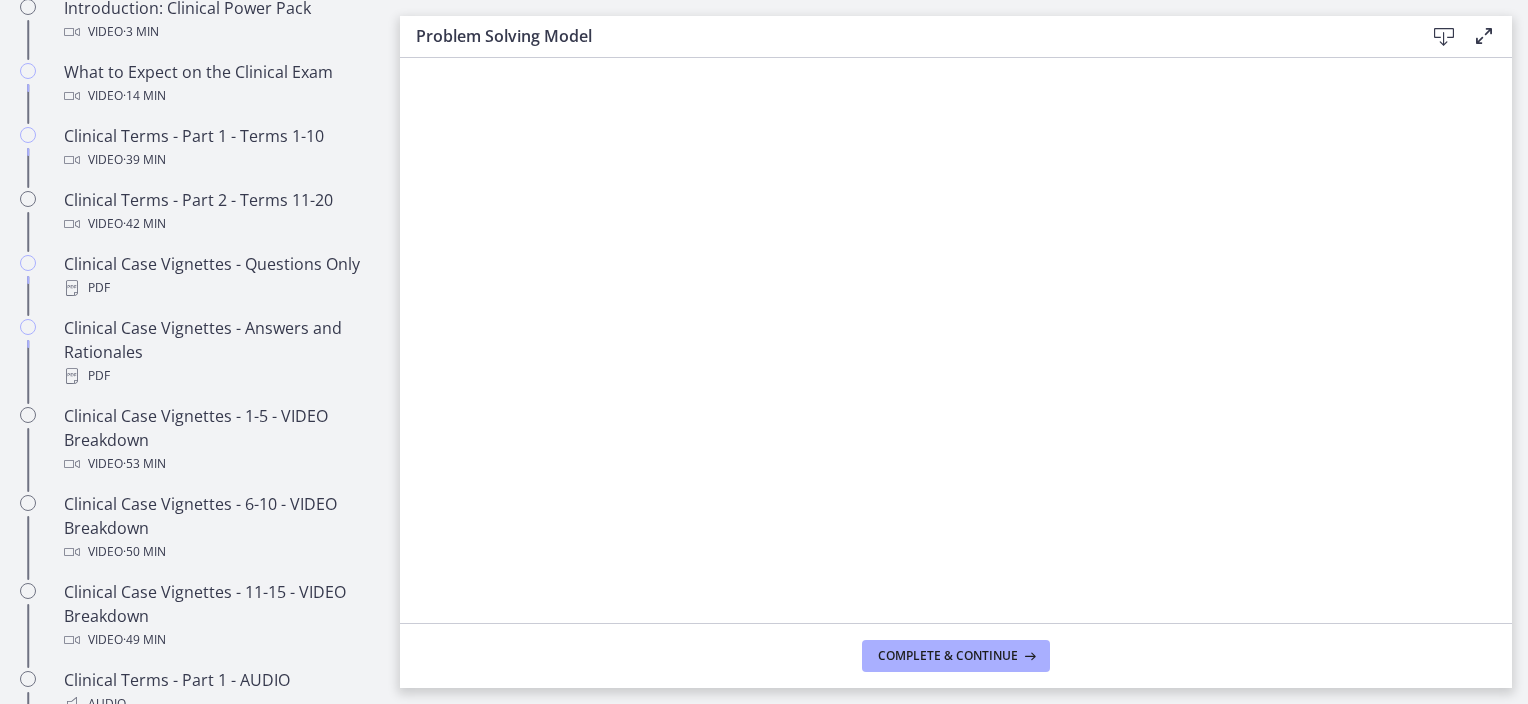 scroll, scrollTop: 1073, scrollLeft: 0, axis: vertical 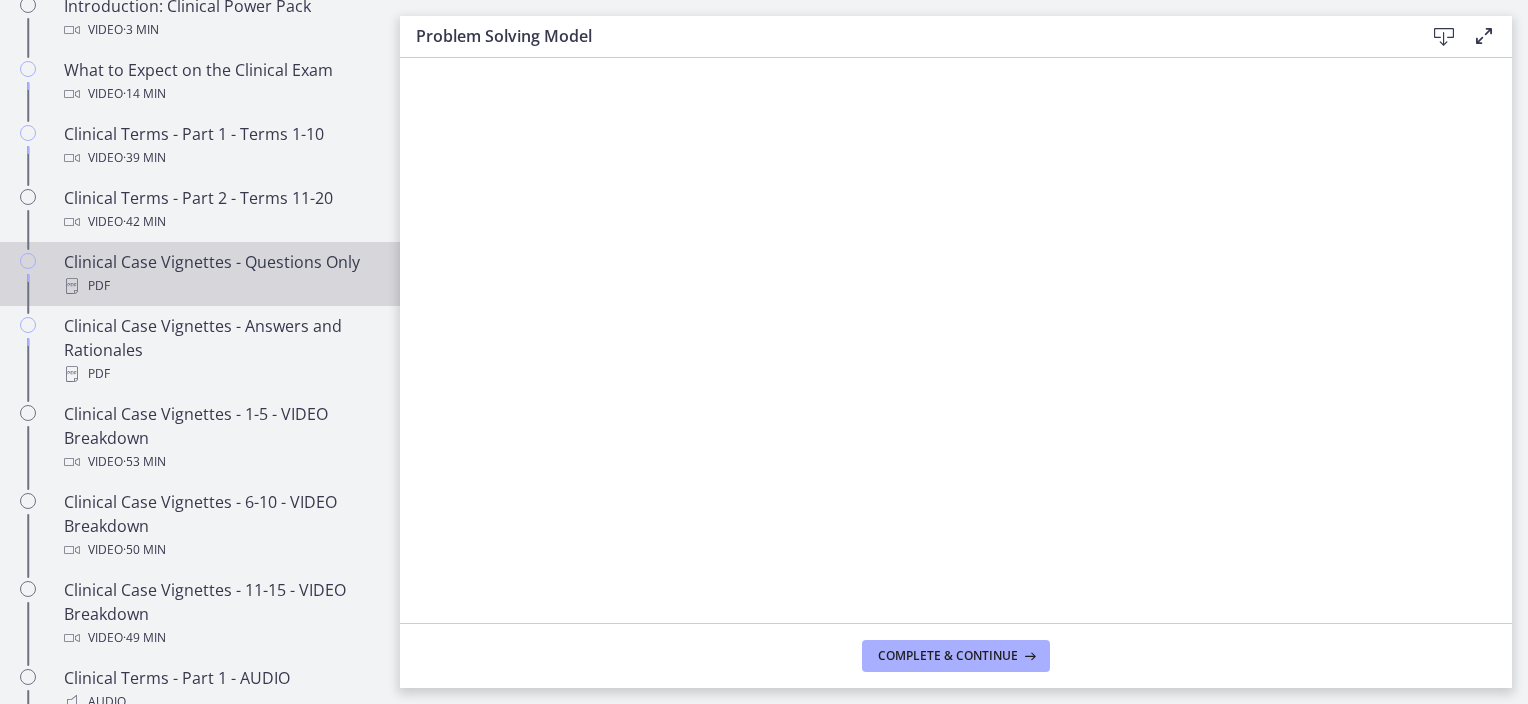 click on "Clinical Case Vignettes - Questions Only
PDF" at bounding box center (220, 274) 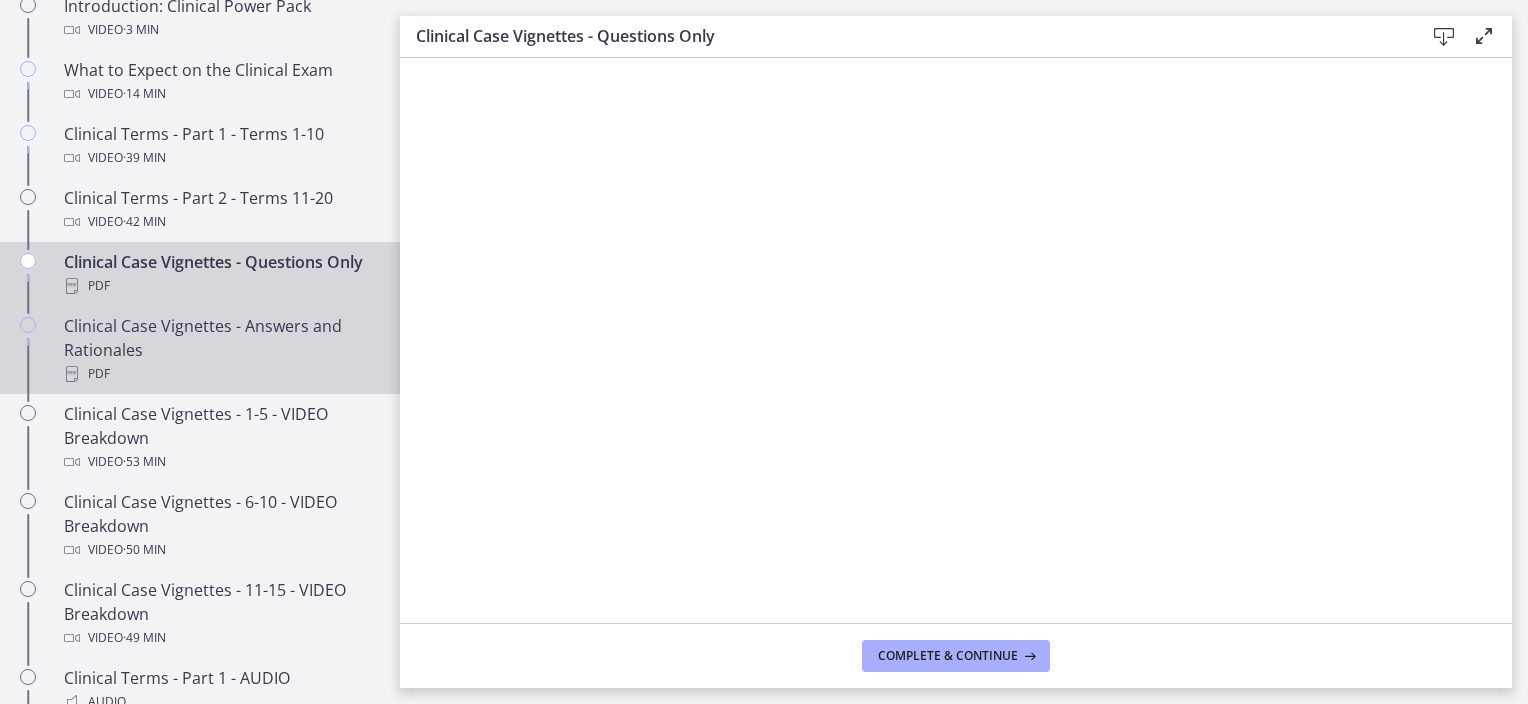 click on "Clinical Case Vignettes - Answers and Rationales
PDF" at bounding box center (200, 350) 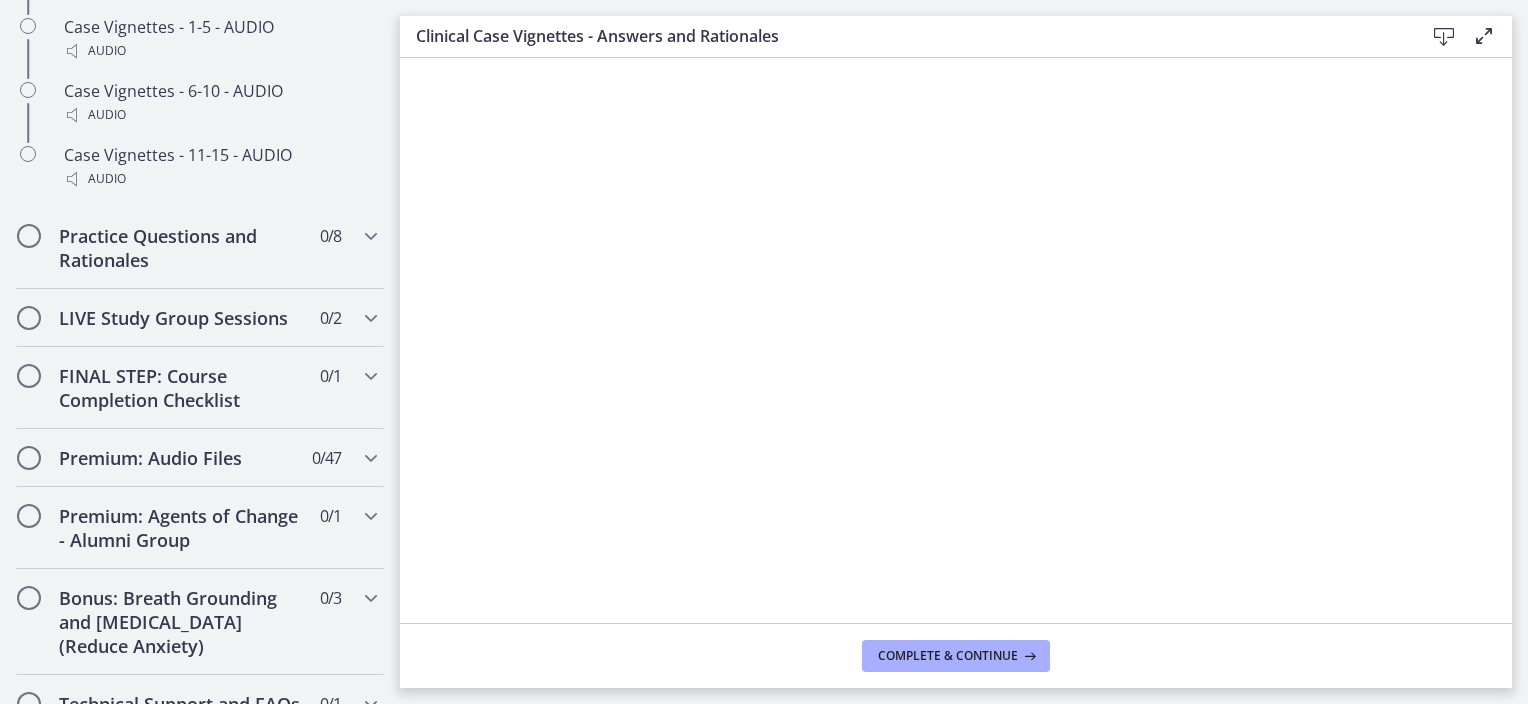 scroll, scrollTop: 1868, scrollLeft: 0, axis: vertical 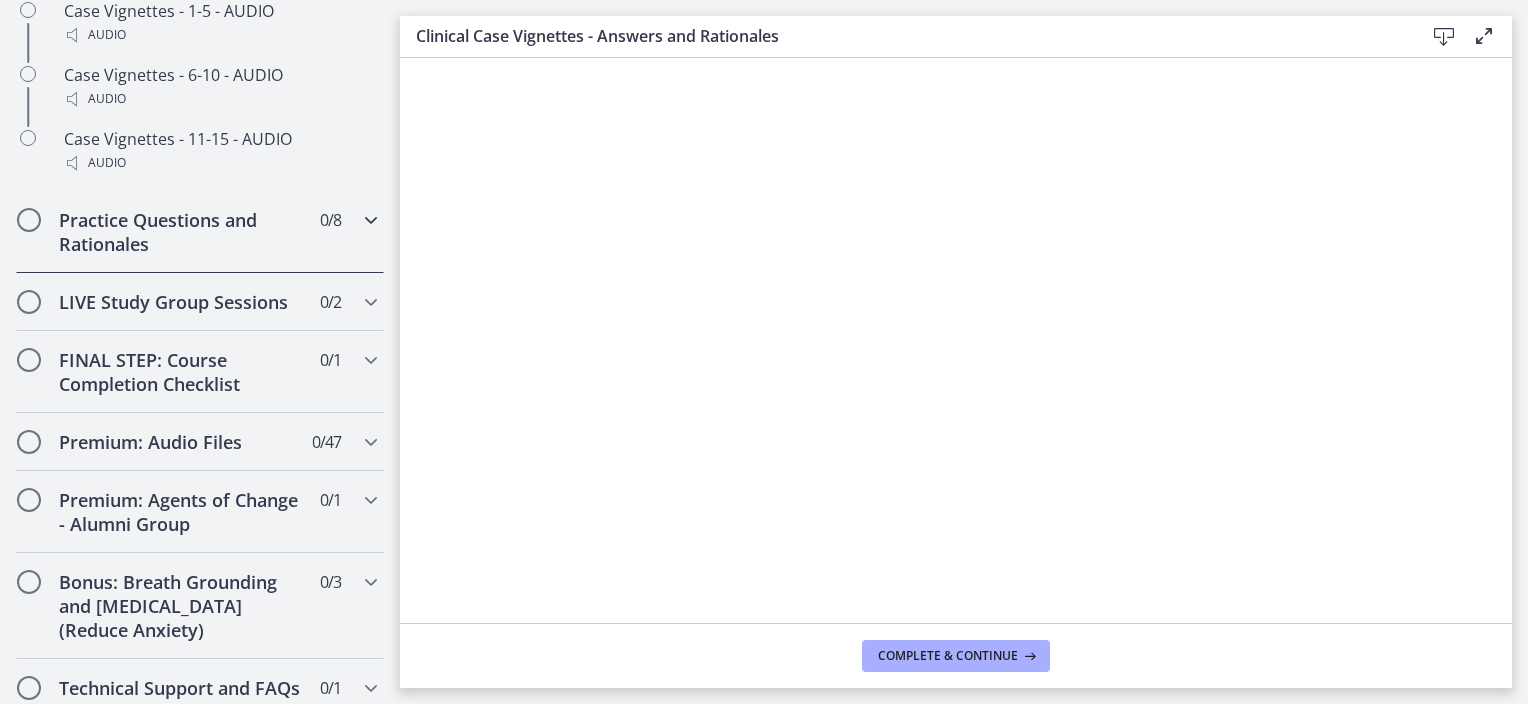 click on "Practice Questions and Rationales" at bounding box center [181, 232] 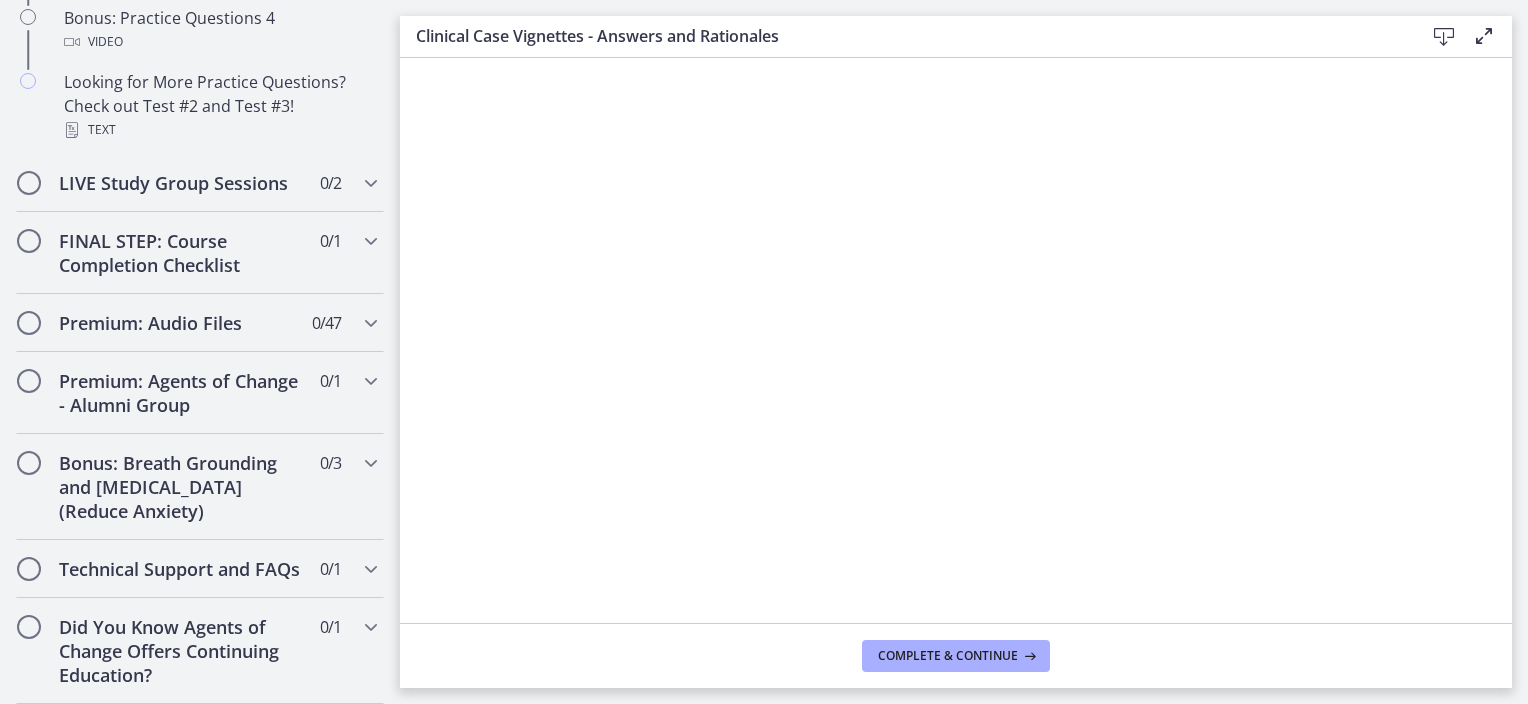 scroll, scrollTop: 1620, scrollLeft: 0, axis: vertical 